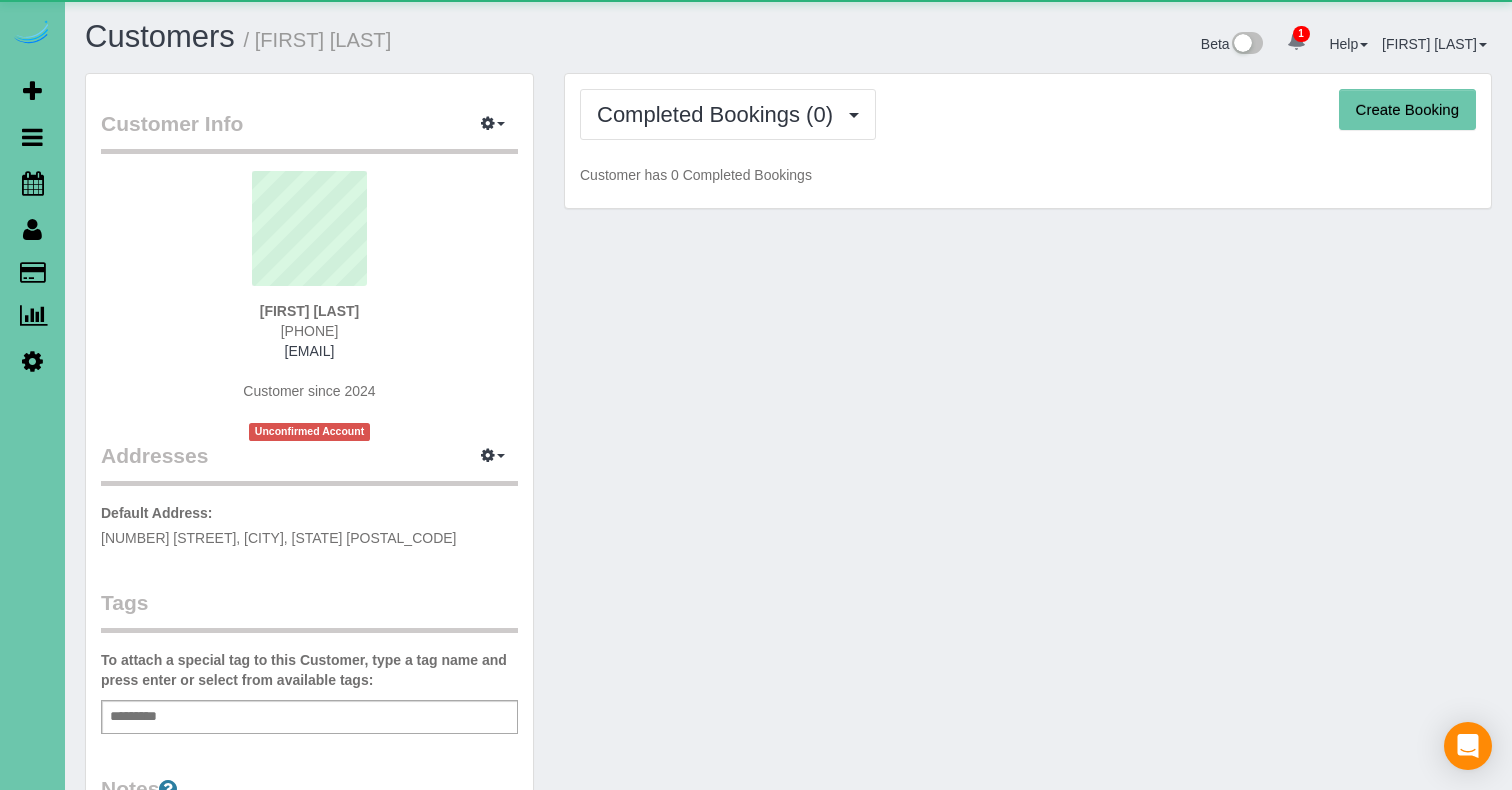 scroll, scrollTop: 0, scrollLeft: 0, axis: both 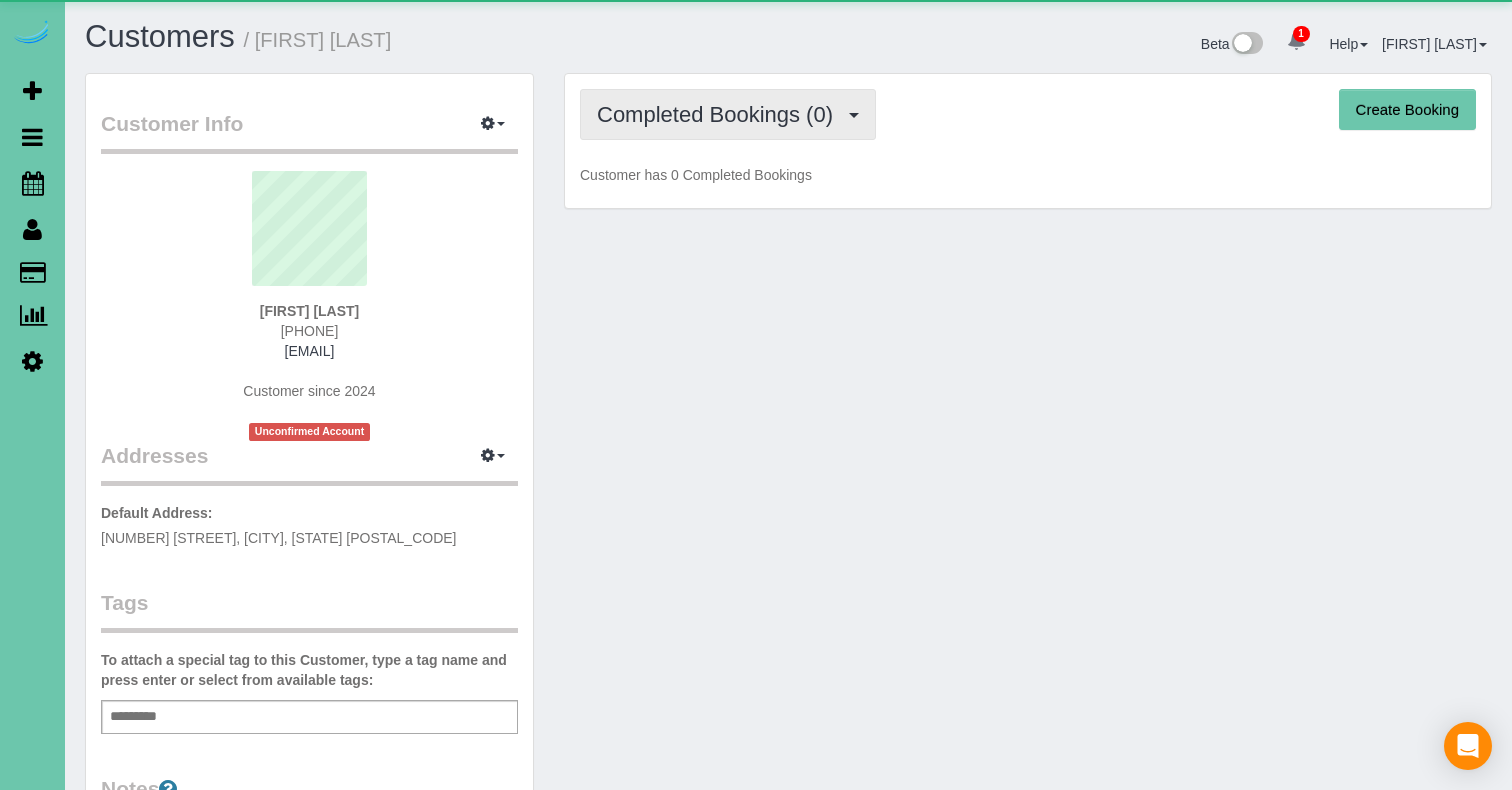 click on "Completed Bookings (0)" at bounding box center [720, 114] 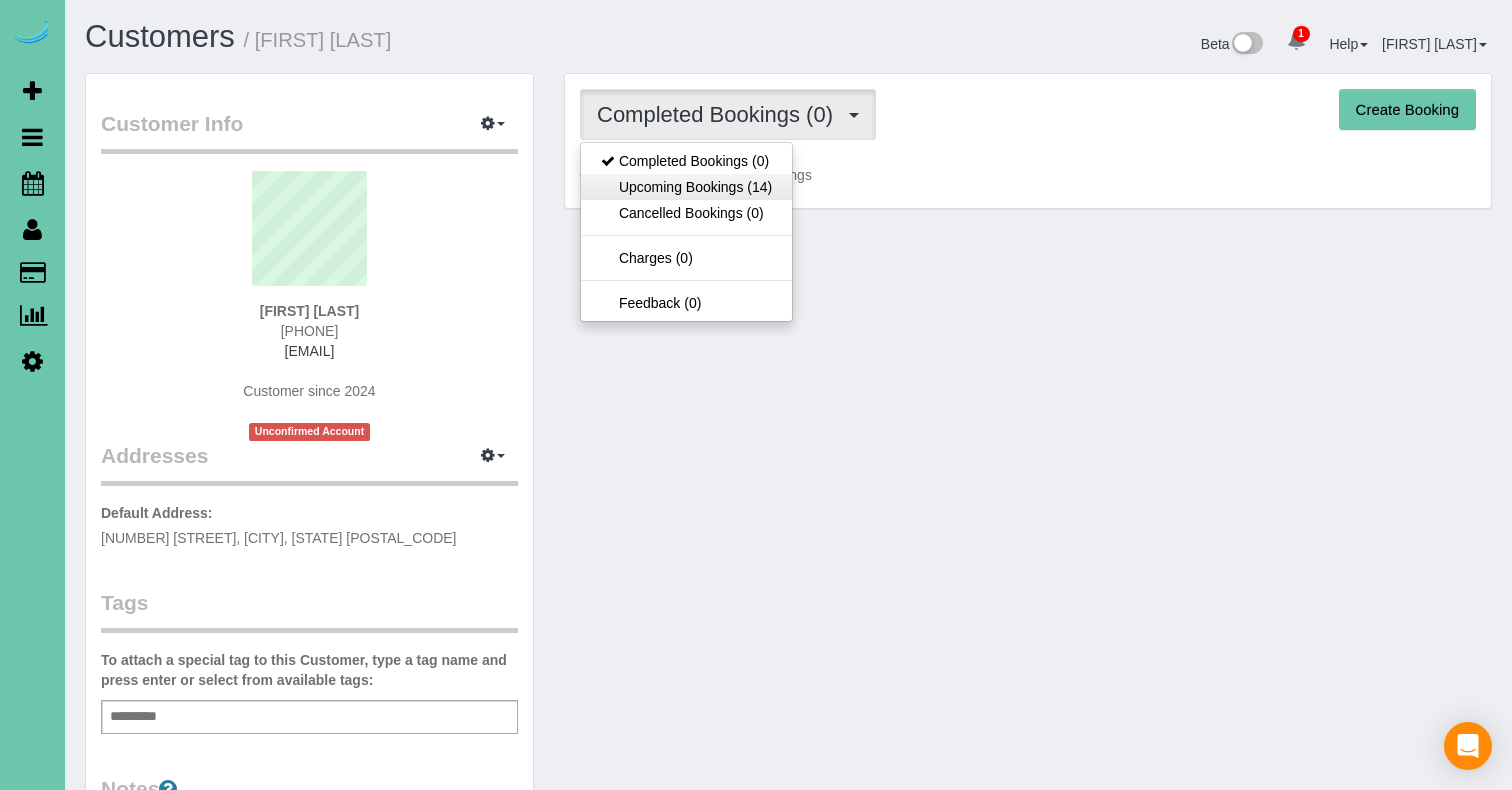 click on "Upcoming Bookings (14)" at bounding box center (686, 187) 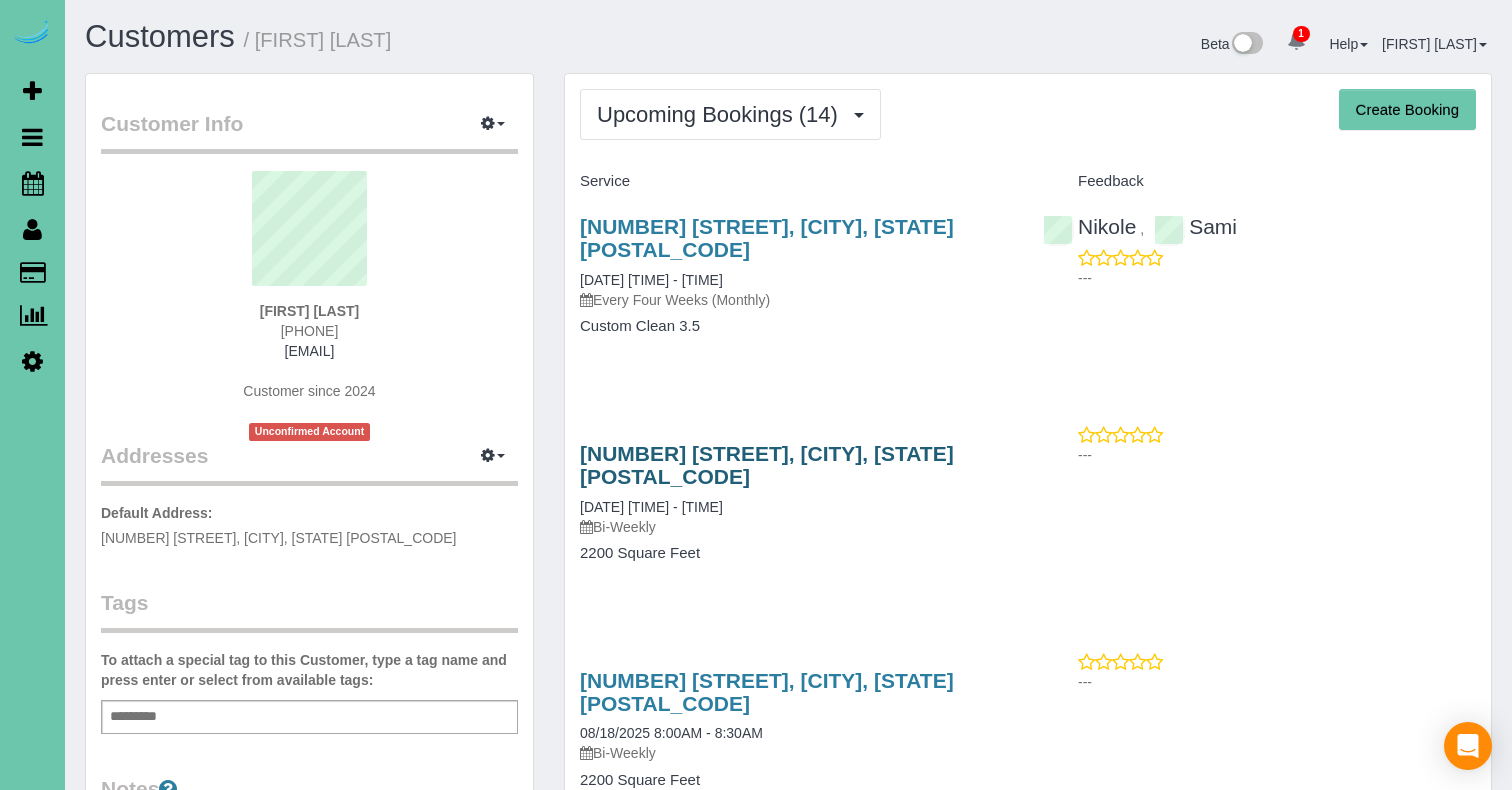 click on "[NUMBER] [STREET], [CITY], [STATE] [POSTAL_CODE]" at bounding box center [767, 465] 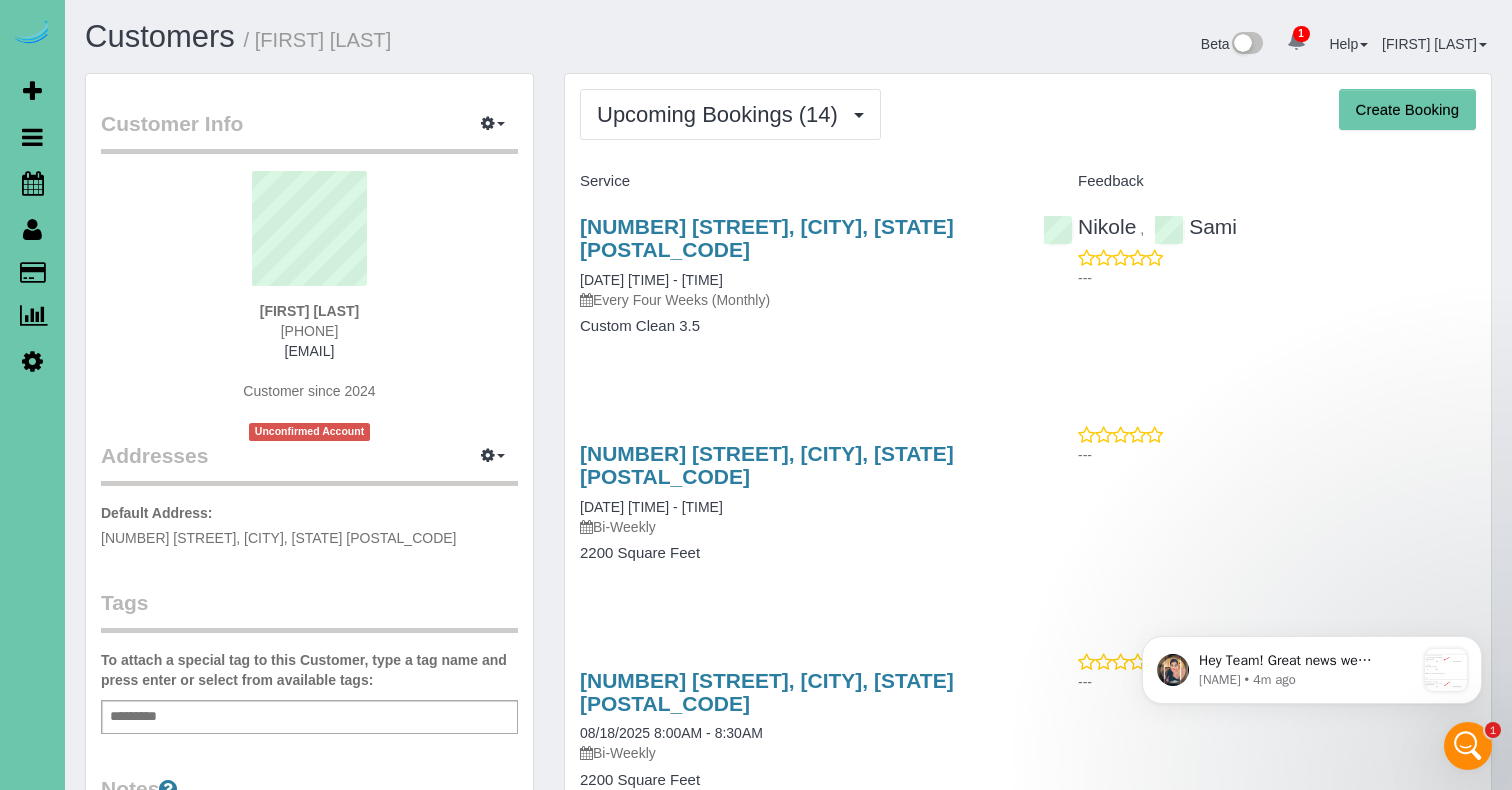 scroll, scrollTop: 0, scrollLeft: 0, axis: both 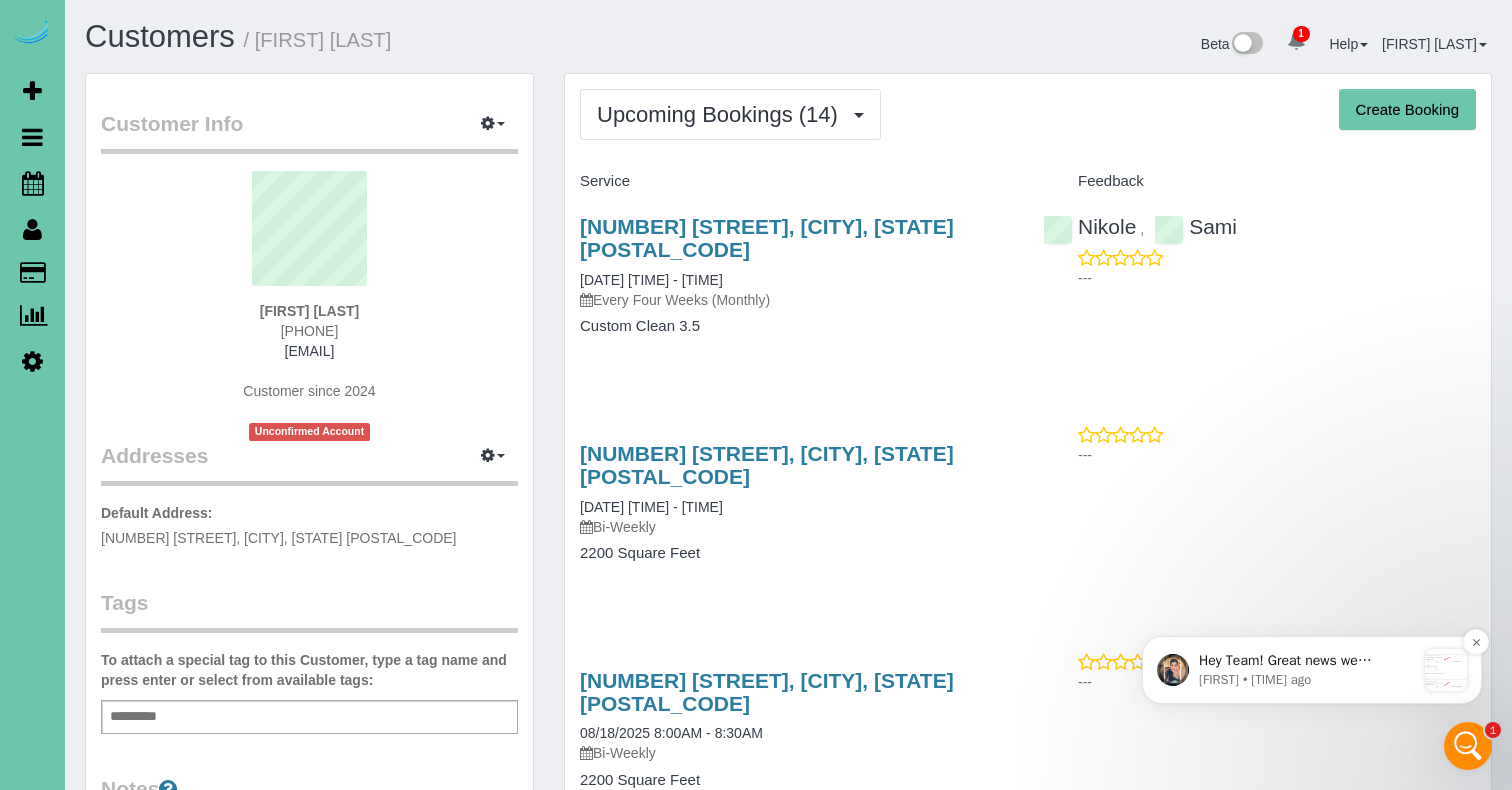 click on "Hey Team! Great news we deployed overnight the business day logic for cancellation policy and late changes policies.   Click this link, scroll down and click into each field to set to business days.   Now the system will consider the days of the week you are open in Max Settings Booking Spots for the two policies. https://graceprofessionalcleaners.launch27.com/admin/clients/setup Check it out let us know any feedback you have. We know it took a bit to get out, but good work takes time and we appreciate you all hanging tight with us while we got it out.   Have a good one! [NAME] • 5m ago" at bounding box center (1312, 670) 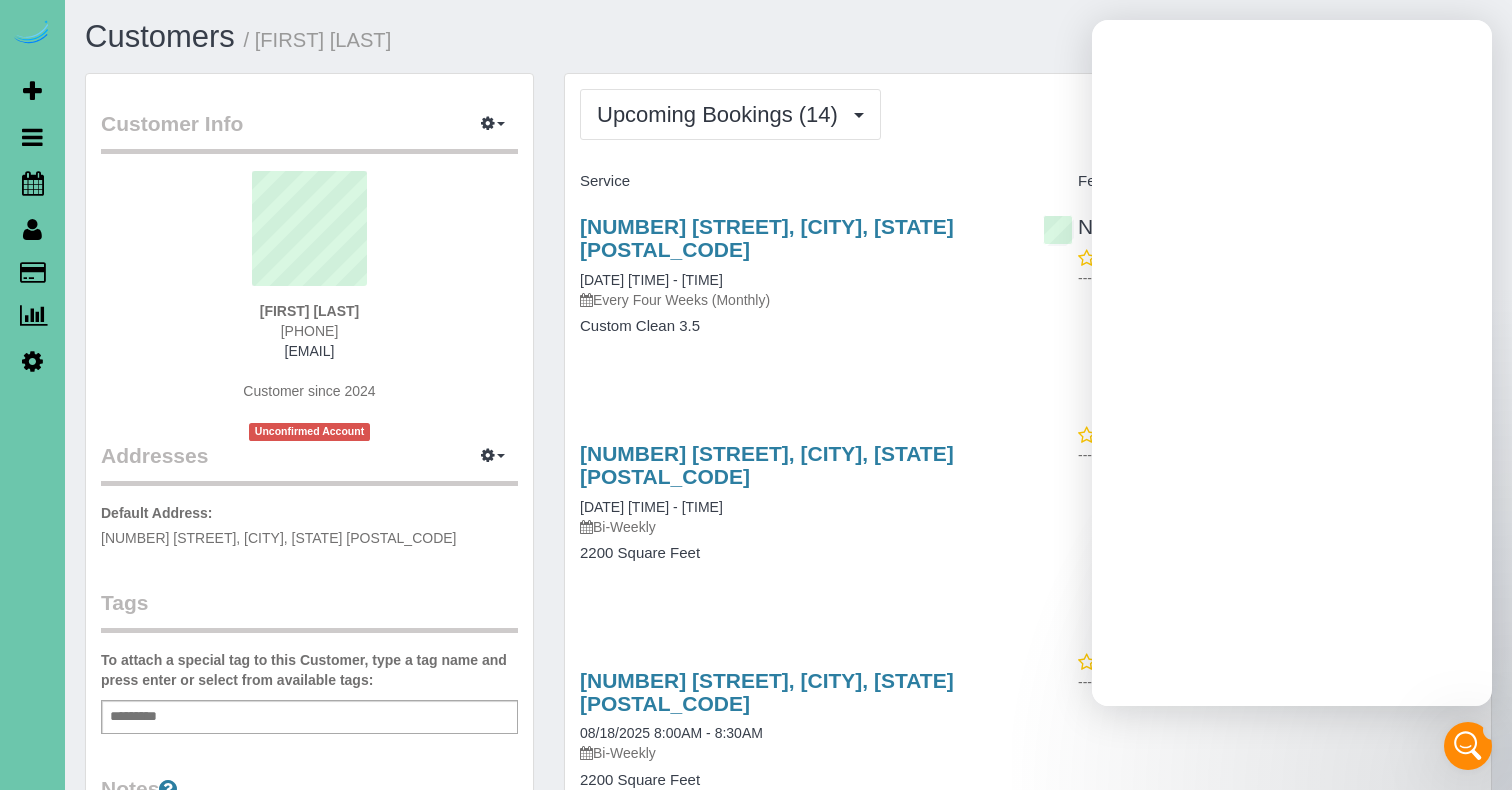 scroll, scrollTop: 0, scrollLeft: 0, axis: both 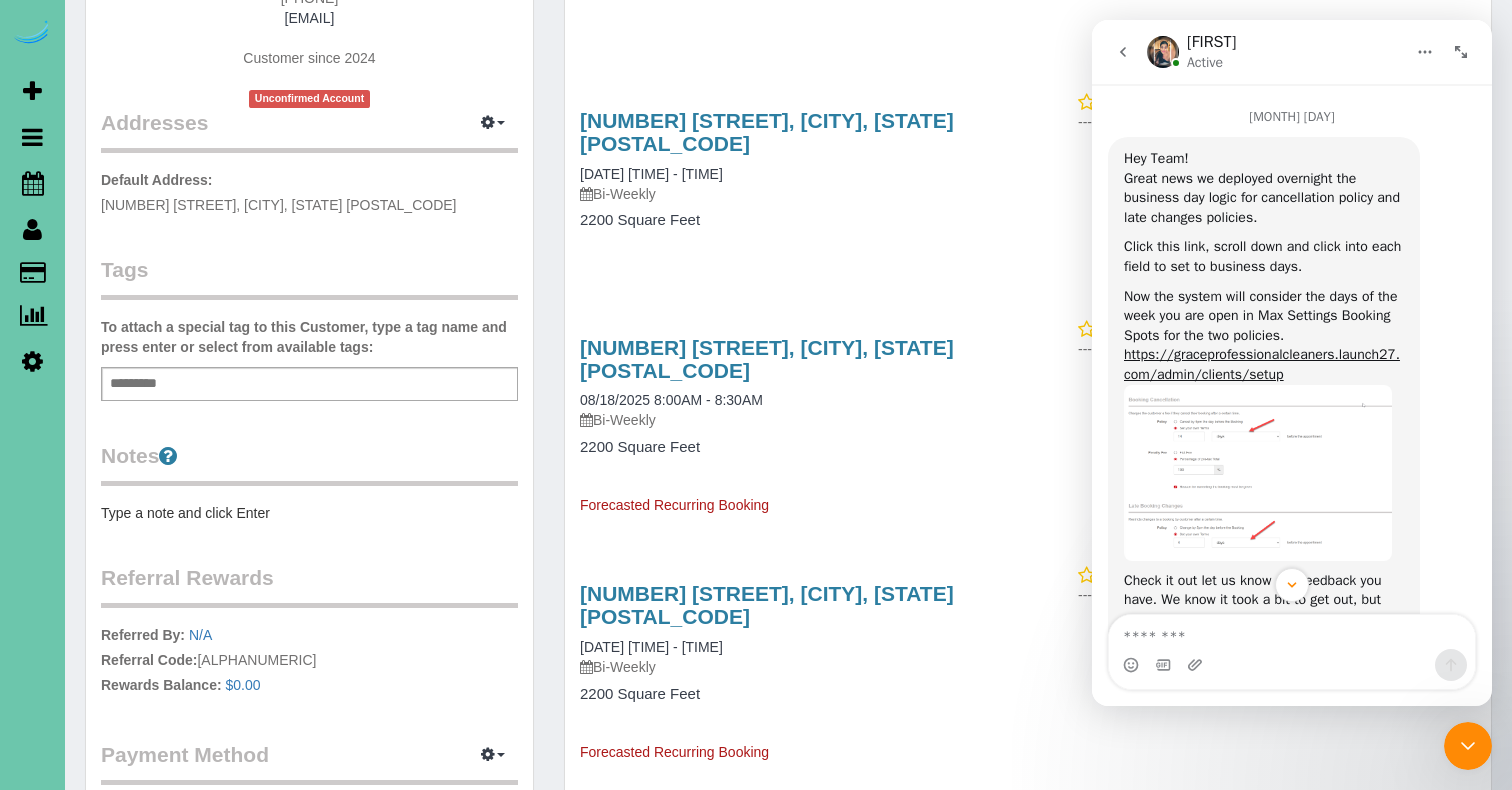 click on "5713 S 174th St, Omaha, NE 68135
08/04/2025 8:00AM - 8:30AM
Bi-Weekly
2200 Square Feet" at bounding box center [796, 180] 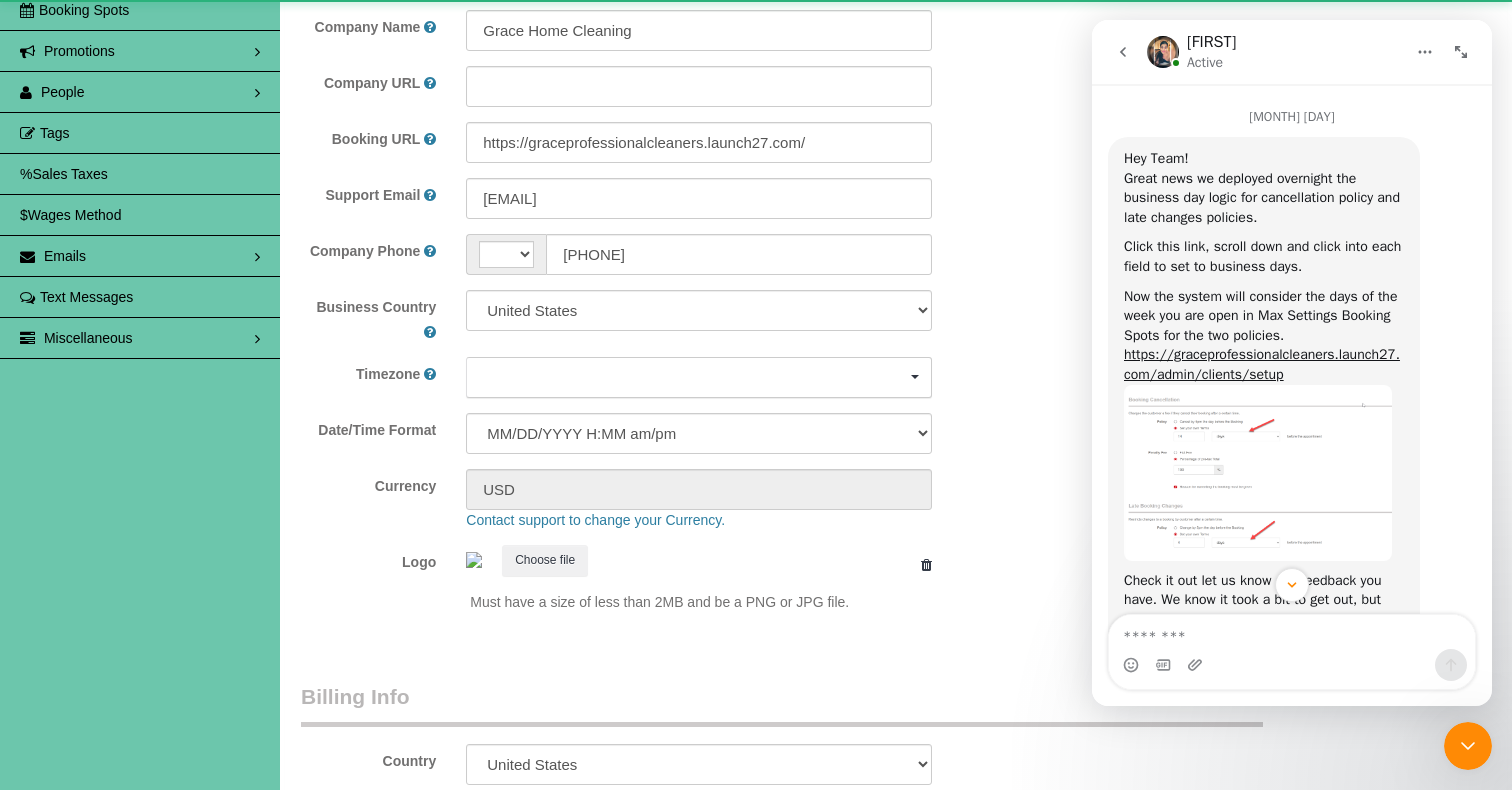 scroll, scrollTop: 0, scrollLeft: 0, axis: both 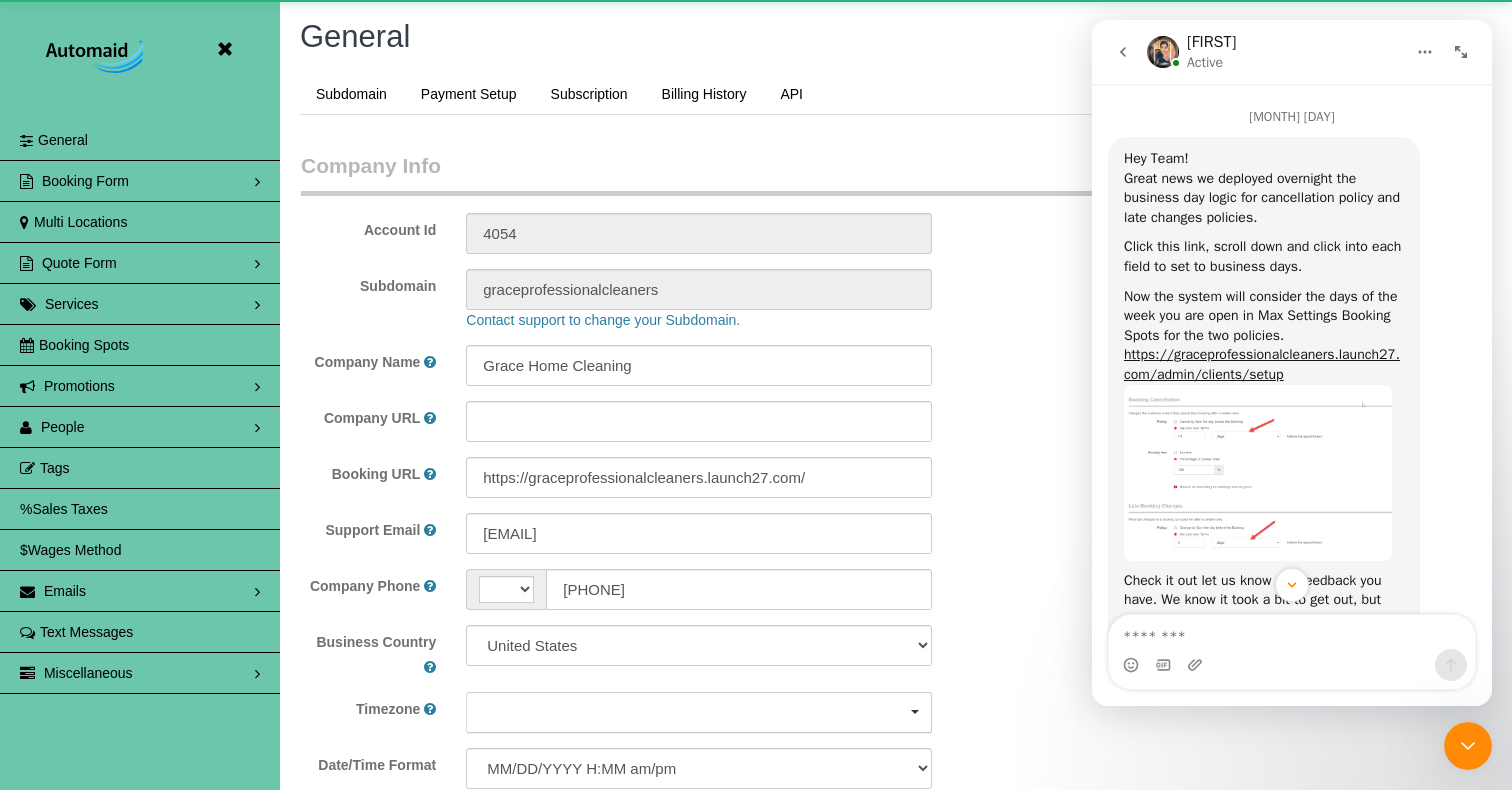 select on "string:US" 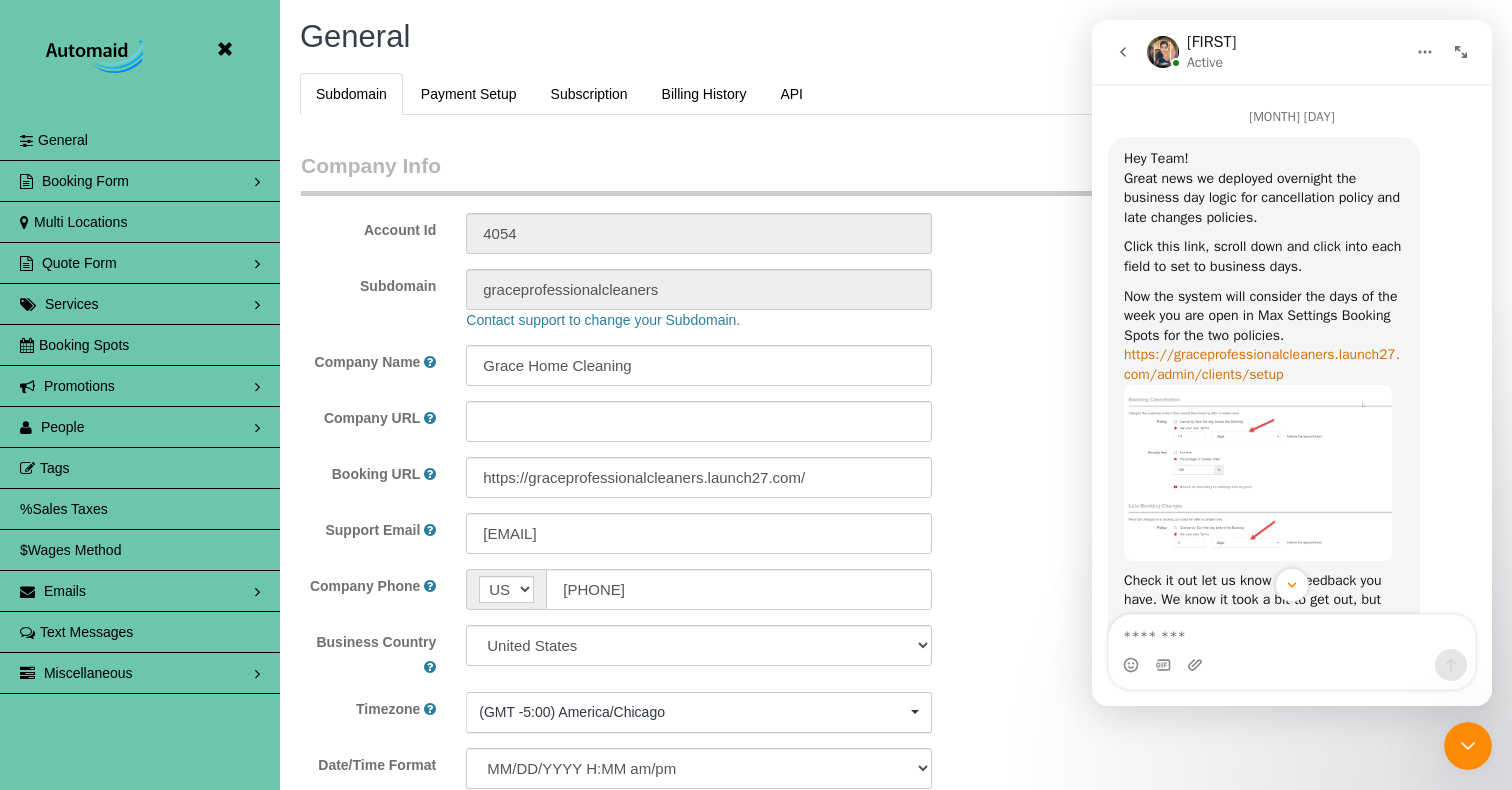 click on "https://graceprofessionalcleaners.launch27.com/admin/clients/setup" at bounding box center [1262, 364] 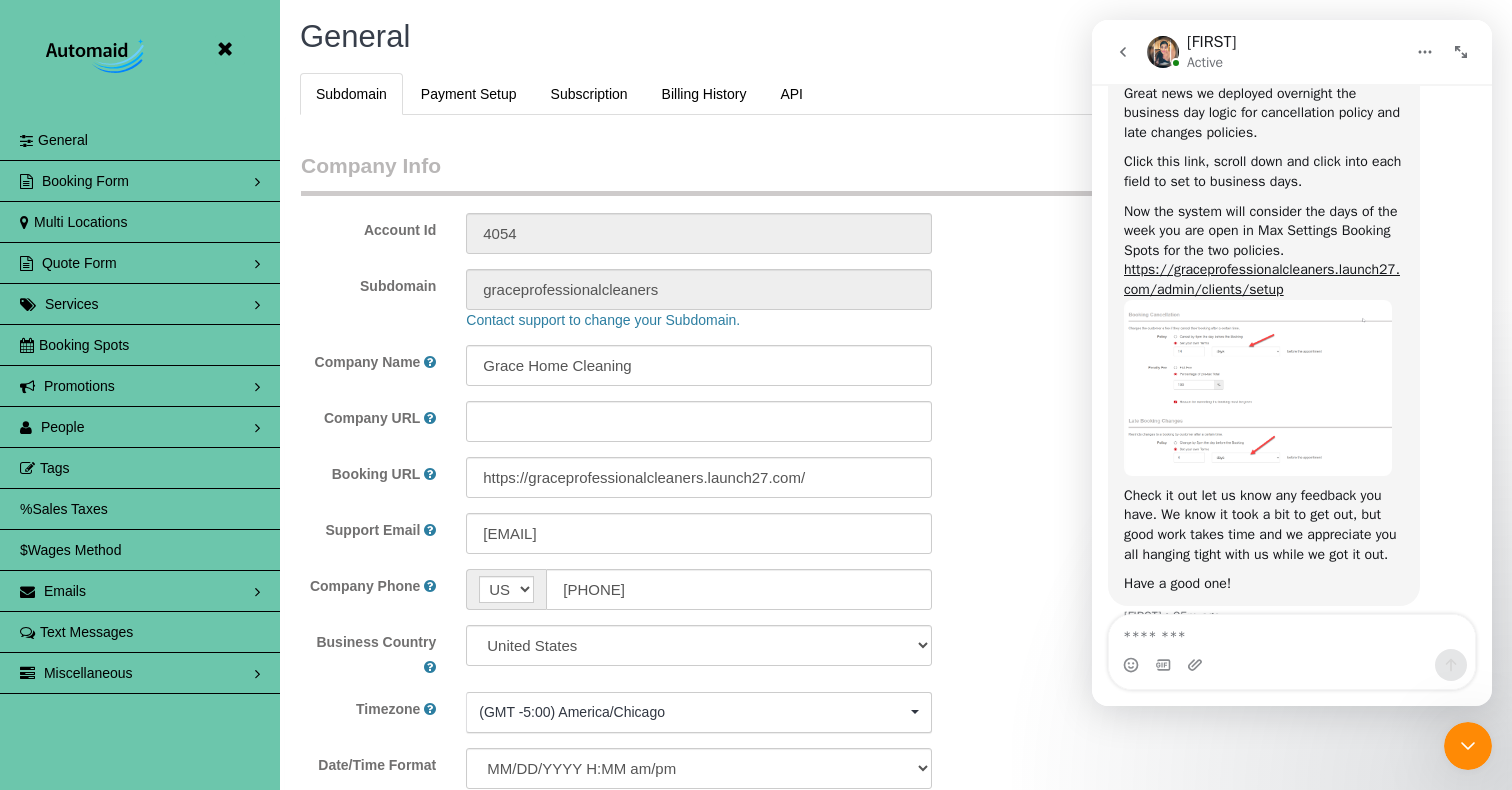 scroll, scrollTop: 7573, scrollLeft: 0, axis: vertical 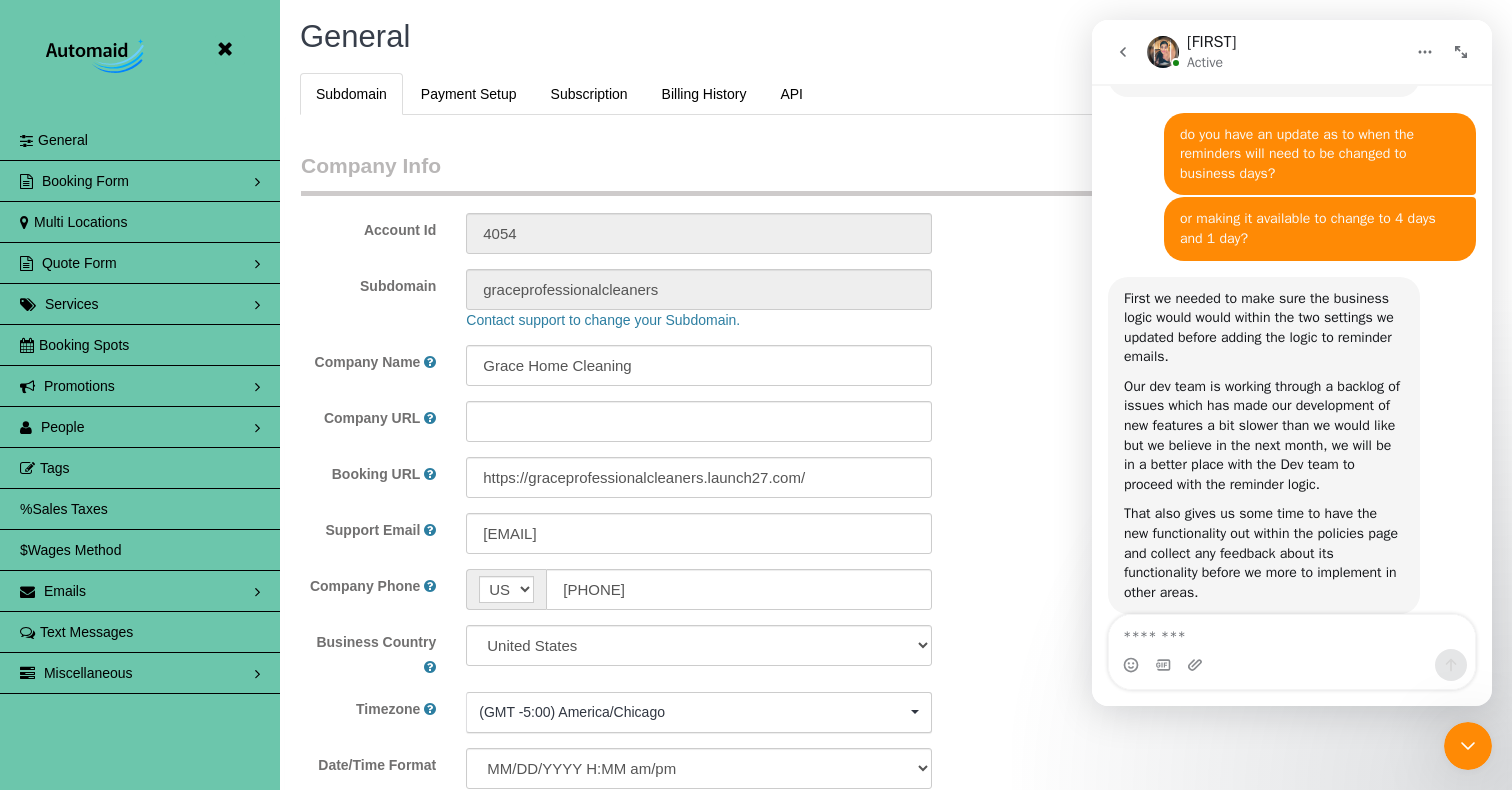 click 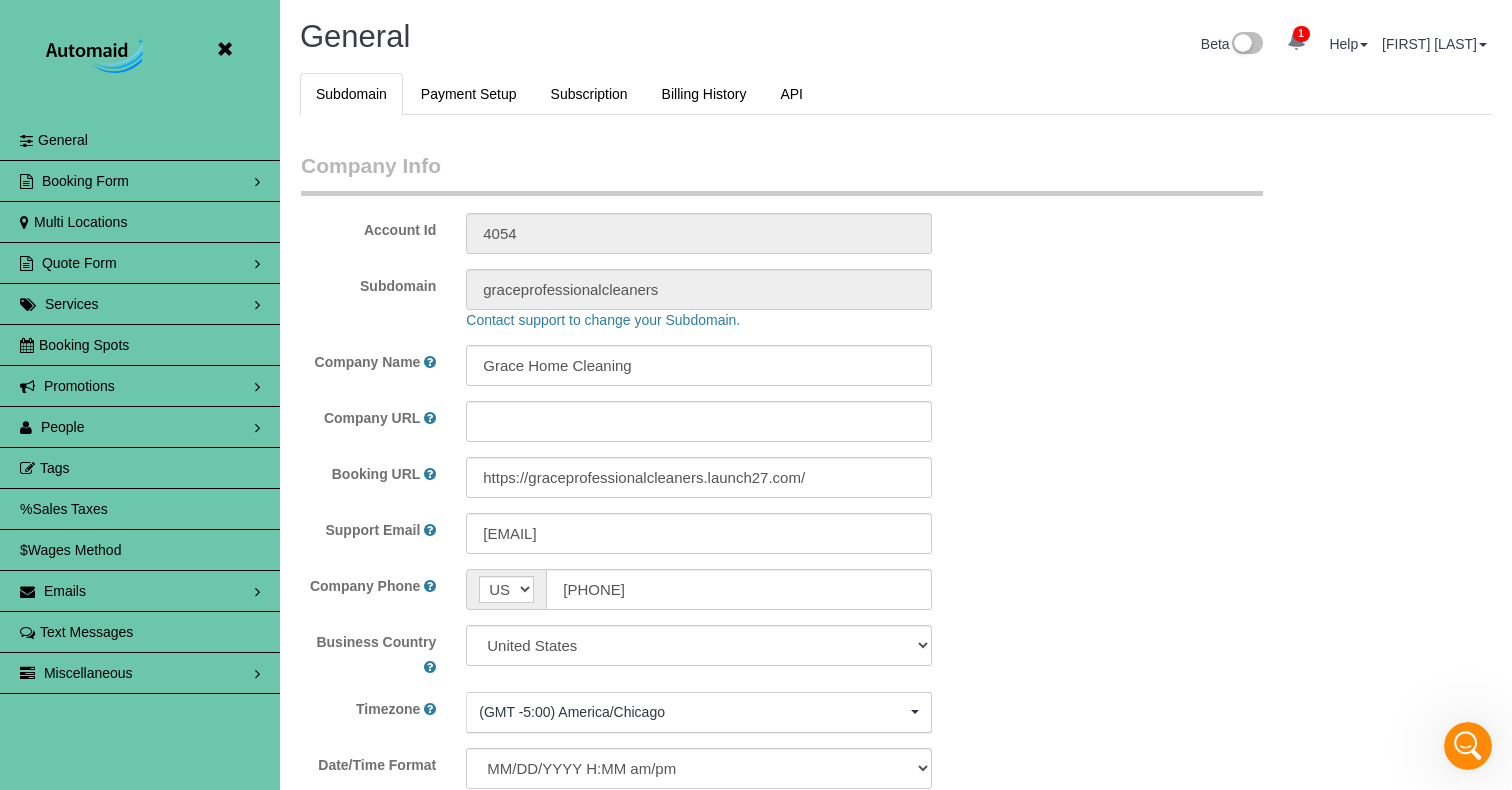scroll, scrollTop: 0, scrollLeft: 0, axis: both 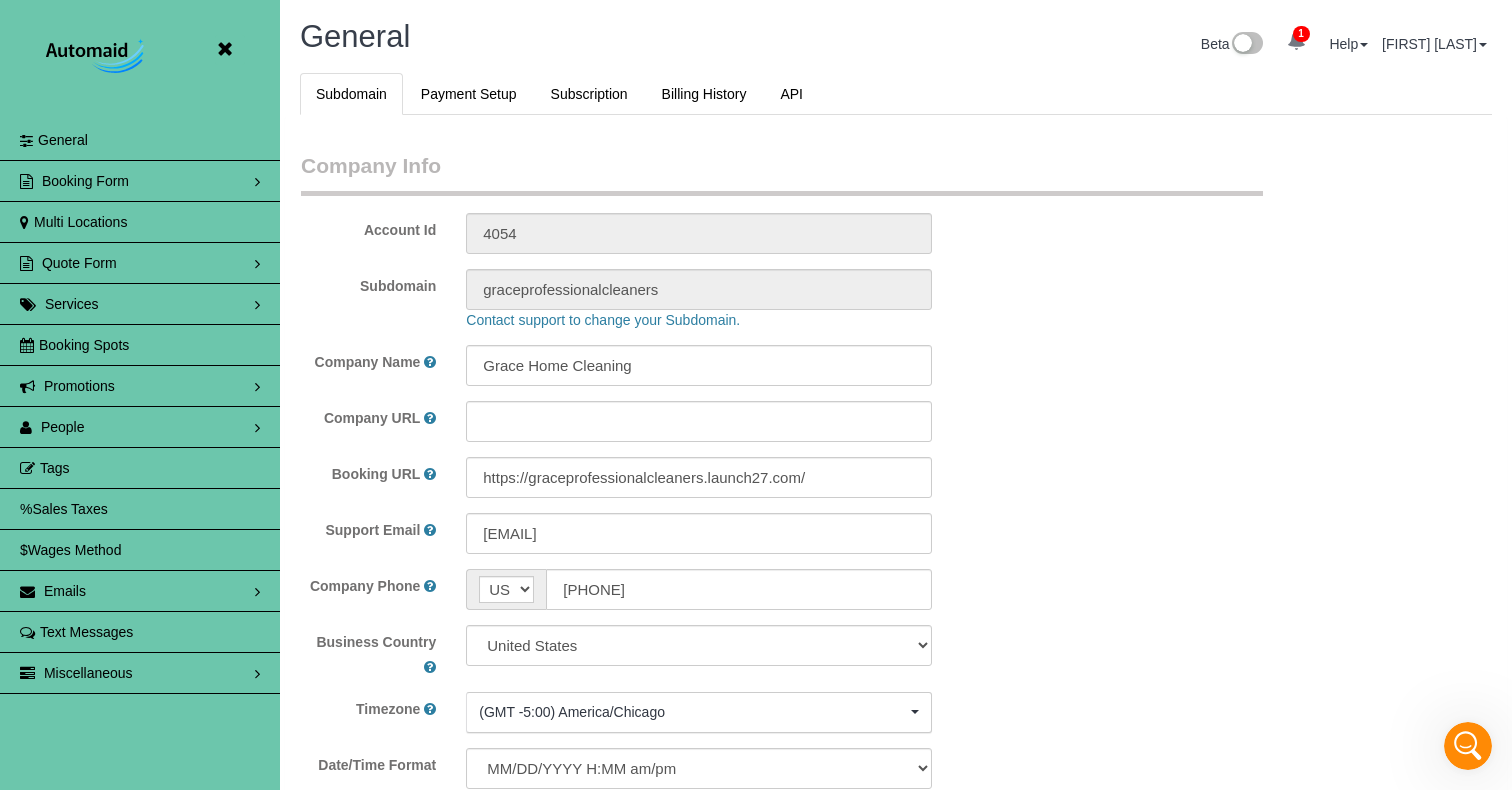 click at bounding box center (224, 49) 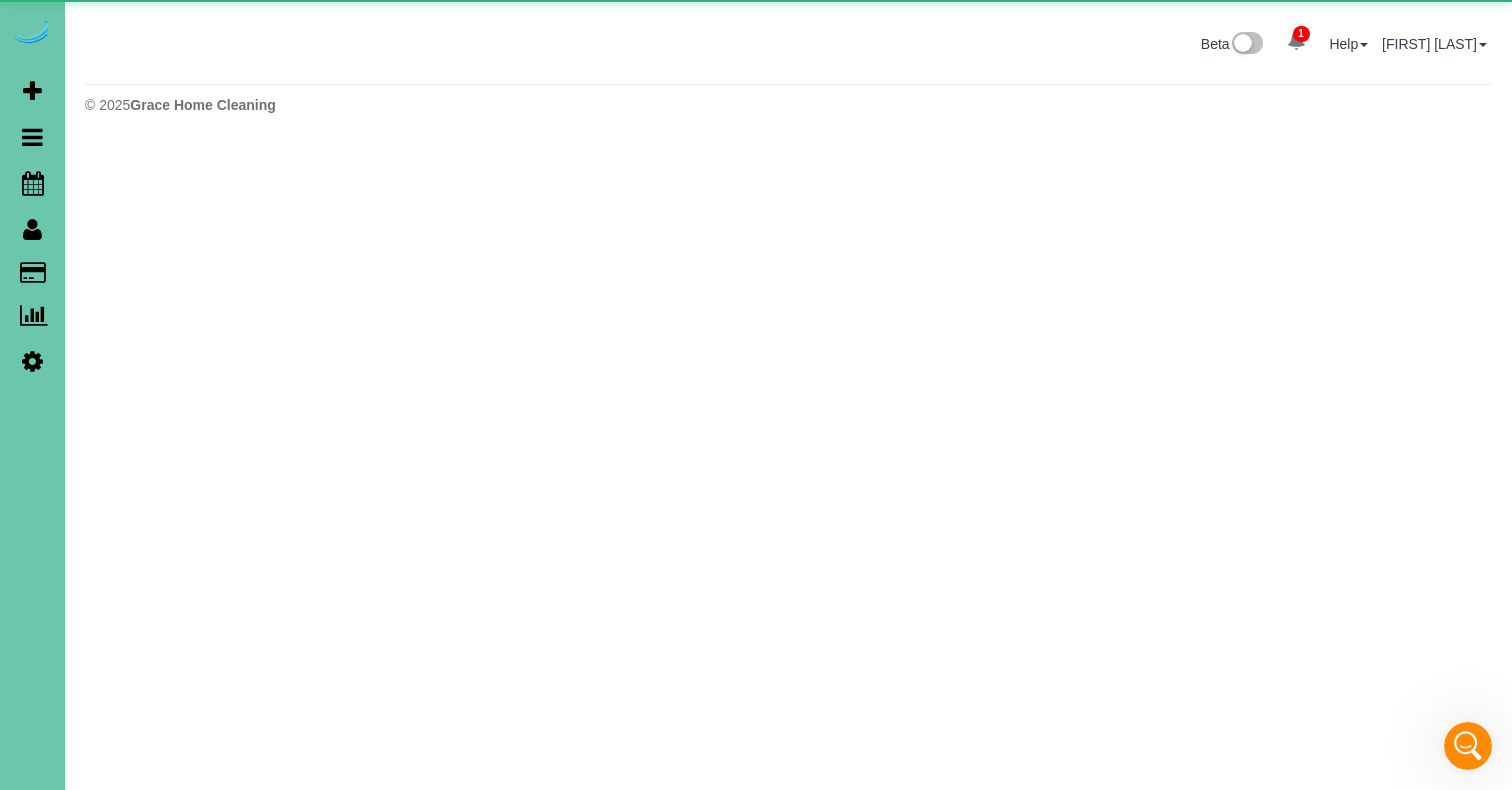 scroll, scrollTop: 143, scrollLeft: 1512, axis: both 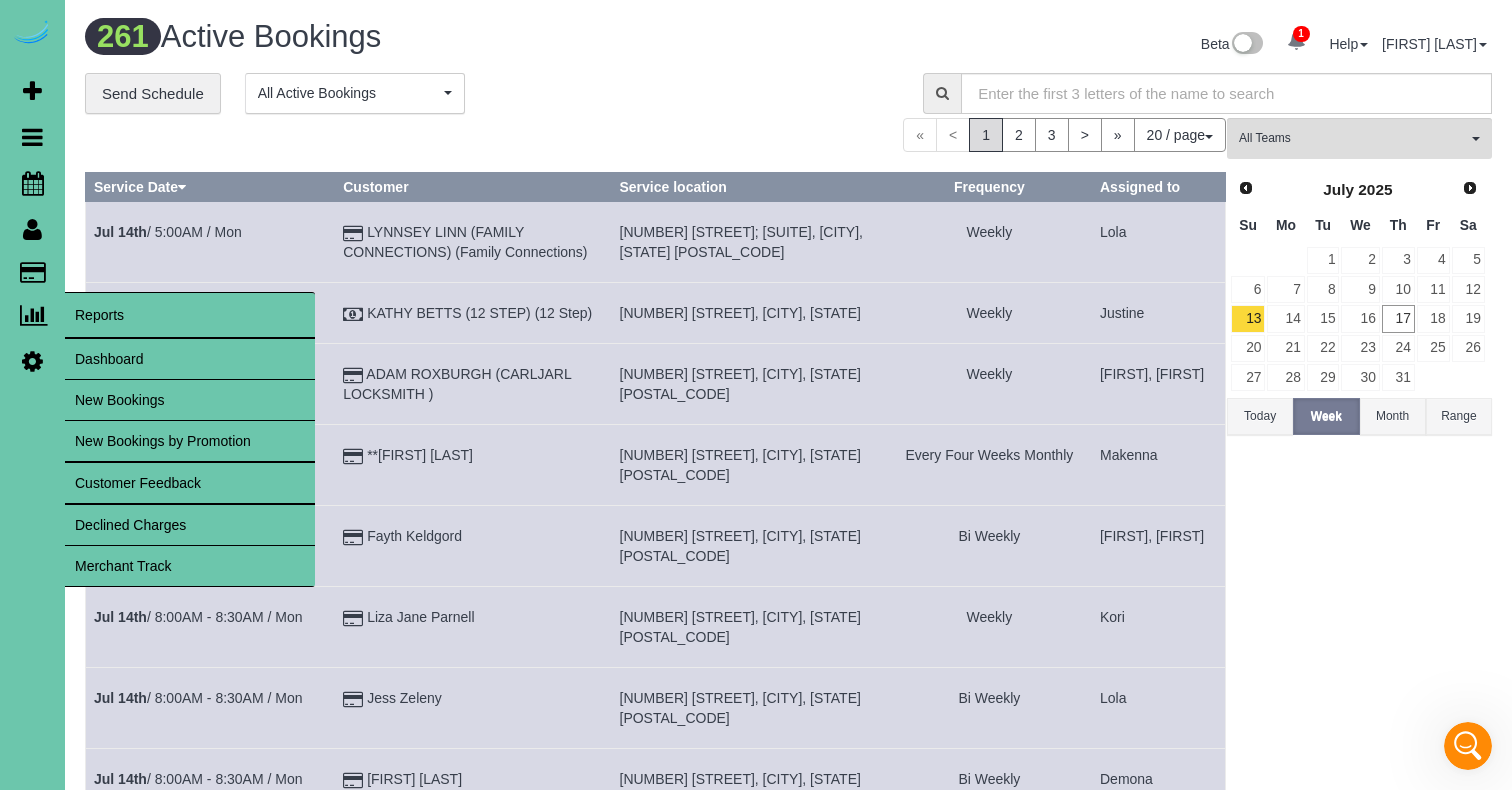 click on "Dashboard" at bounding box center [190, 359] 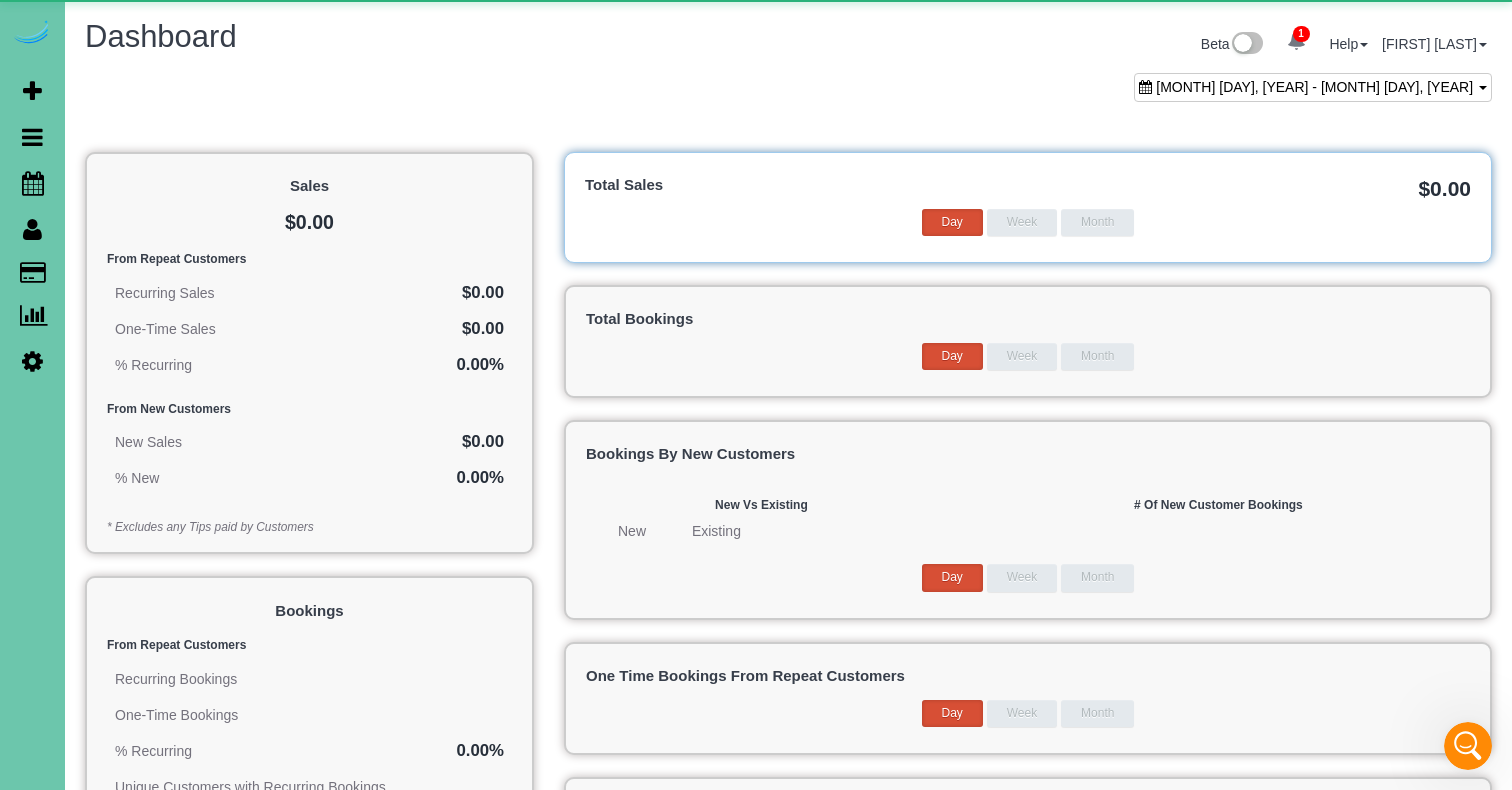 scroll, scrollTop: 98430, scrollLeft: 98488, axis: both 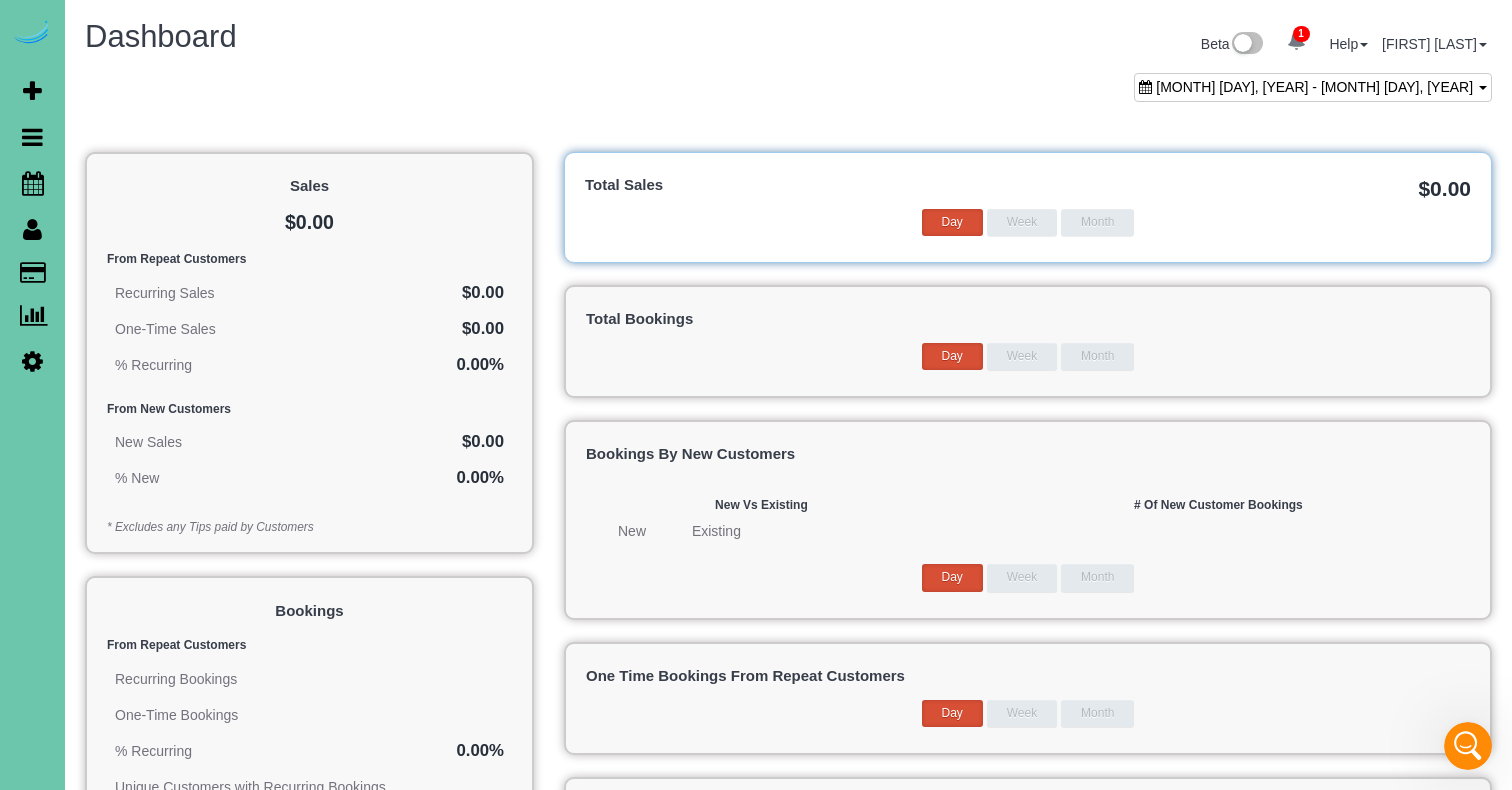 click on "June 17, 2025 - July 17, 2025" at bounding box center [1314, 87] 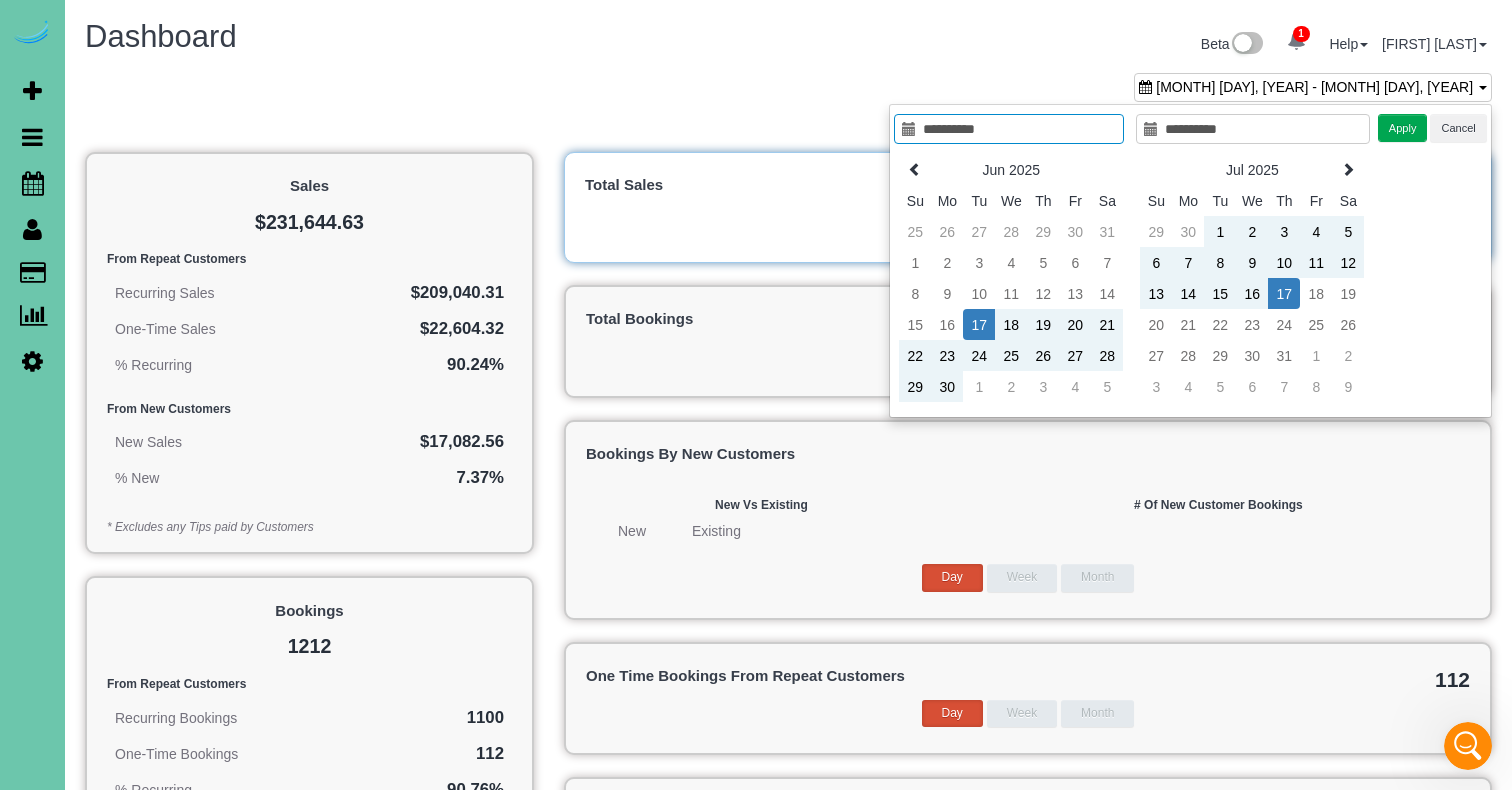 scroll, scrollTop: 96991, scrollLeft: 98488, axis: both 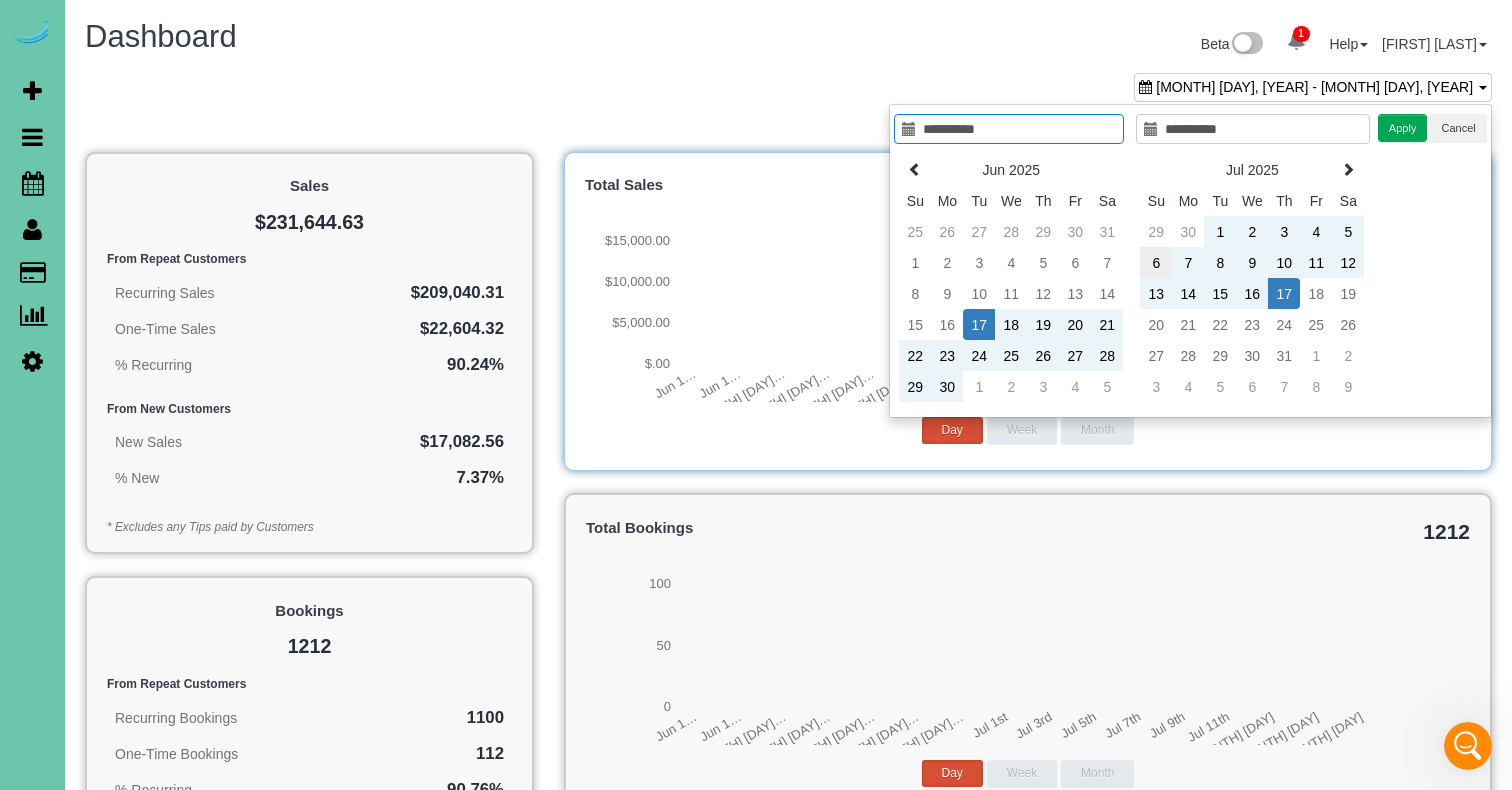 type on "**********" 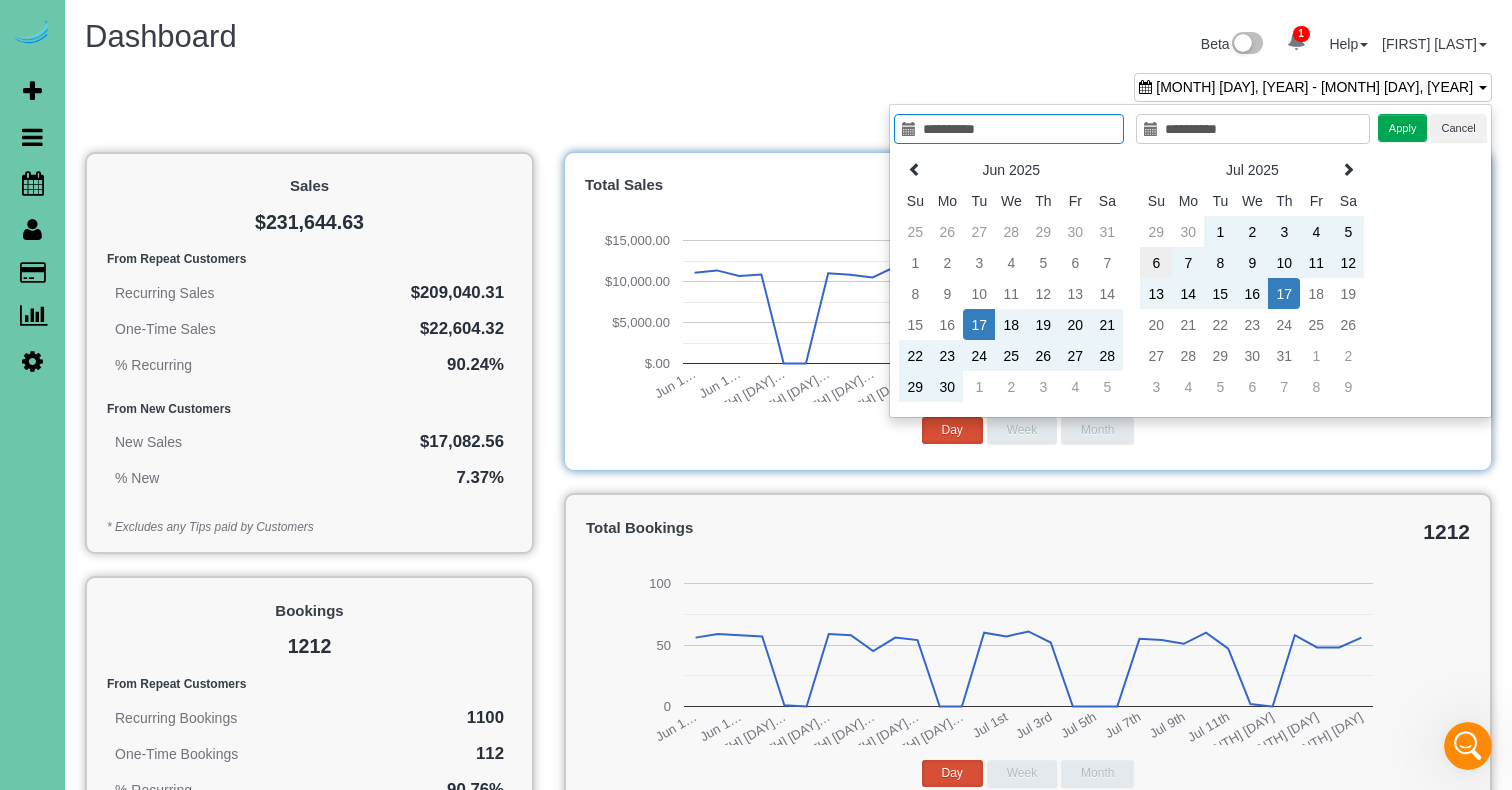click on "6" at bounding box center [1156, 262] 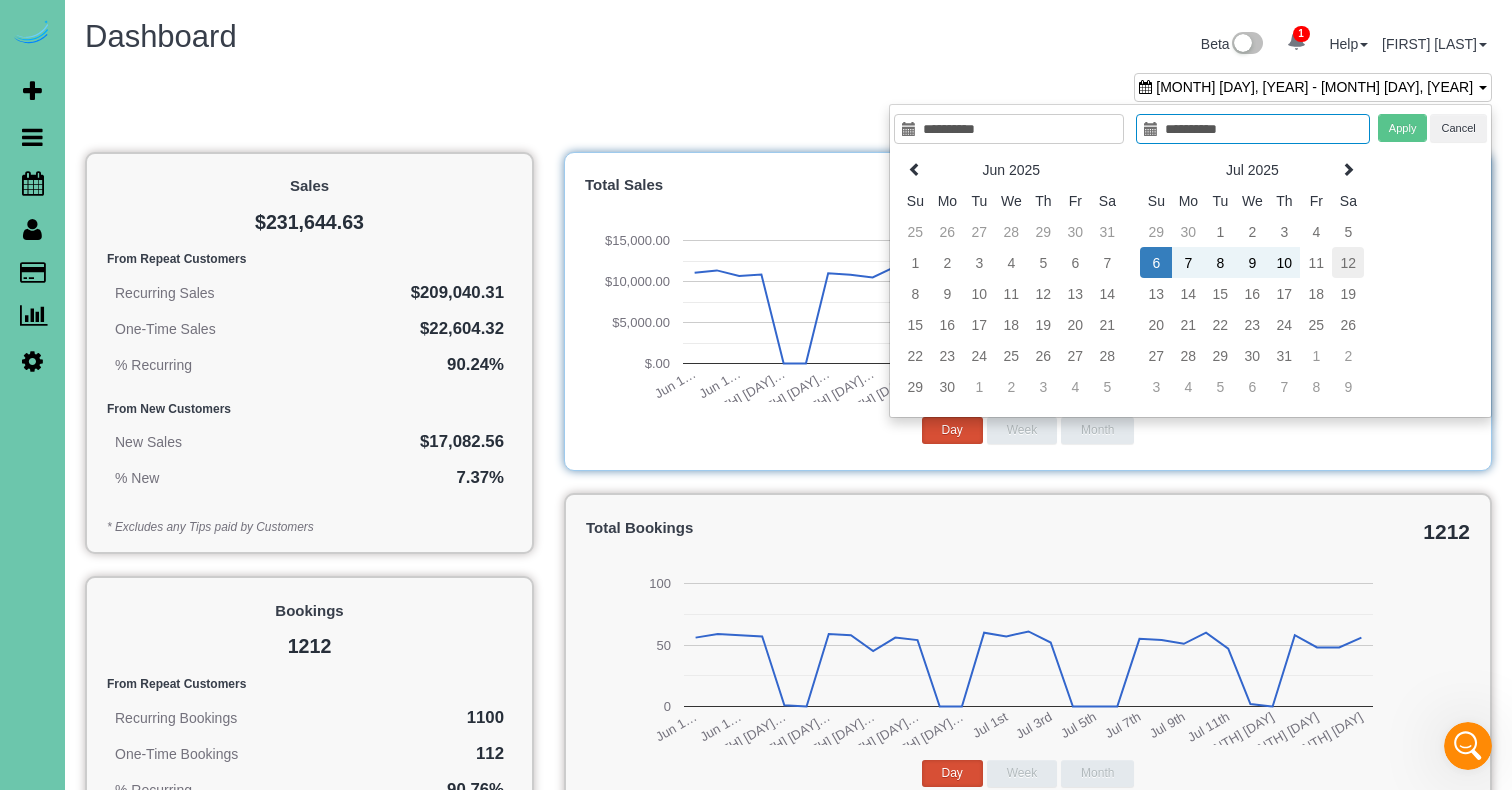 type on "**********" 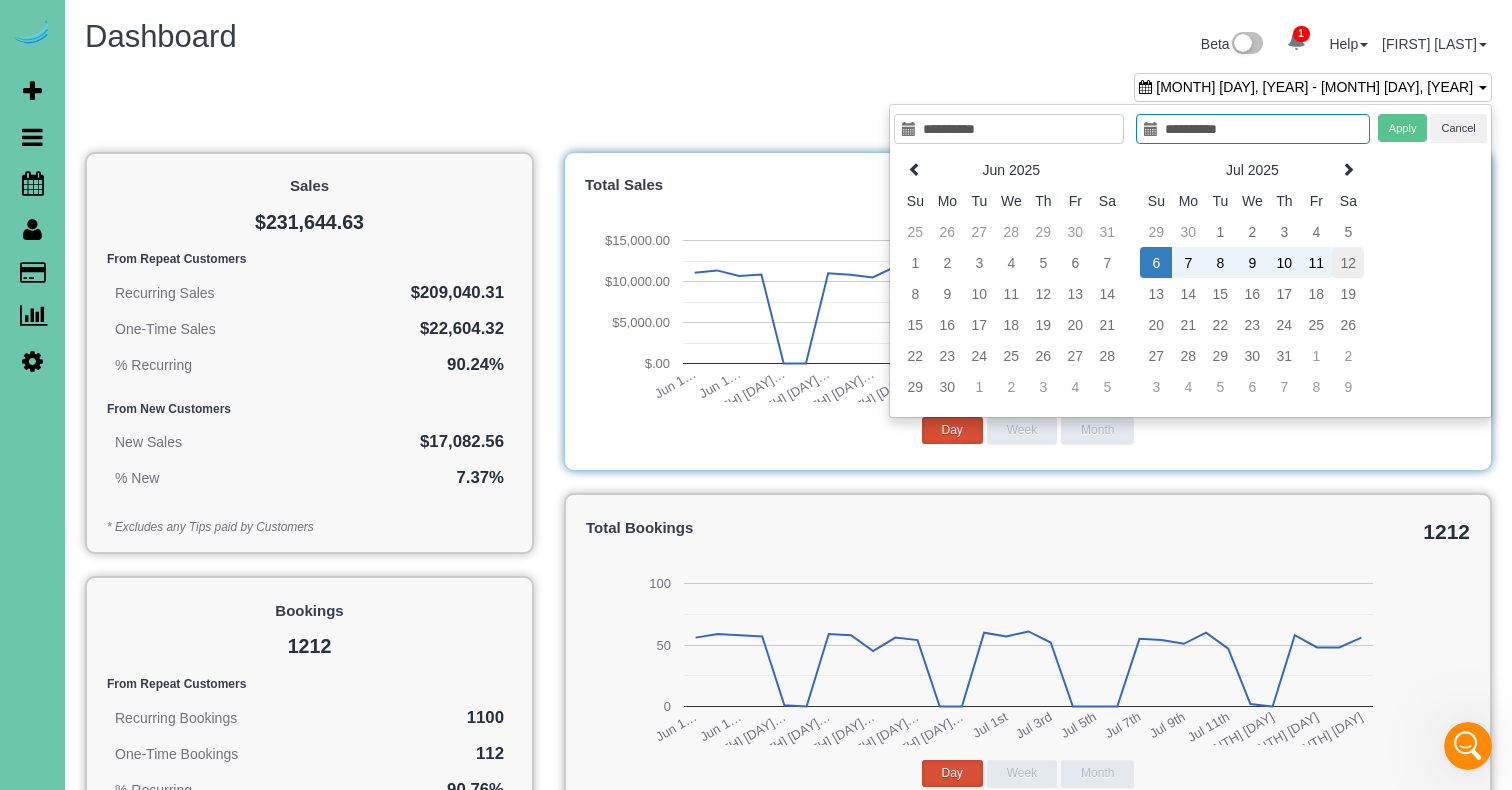 click on "12" at bounding box center (1348, 262) 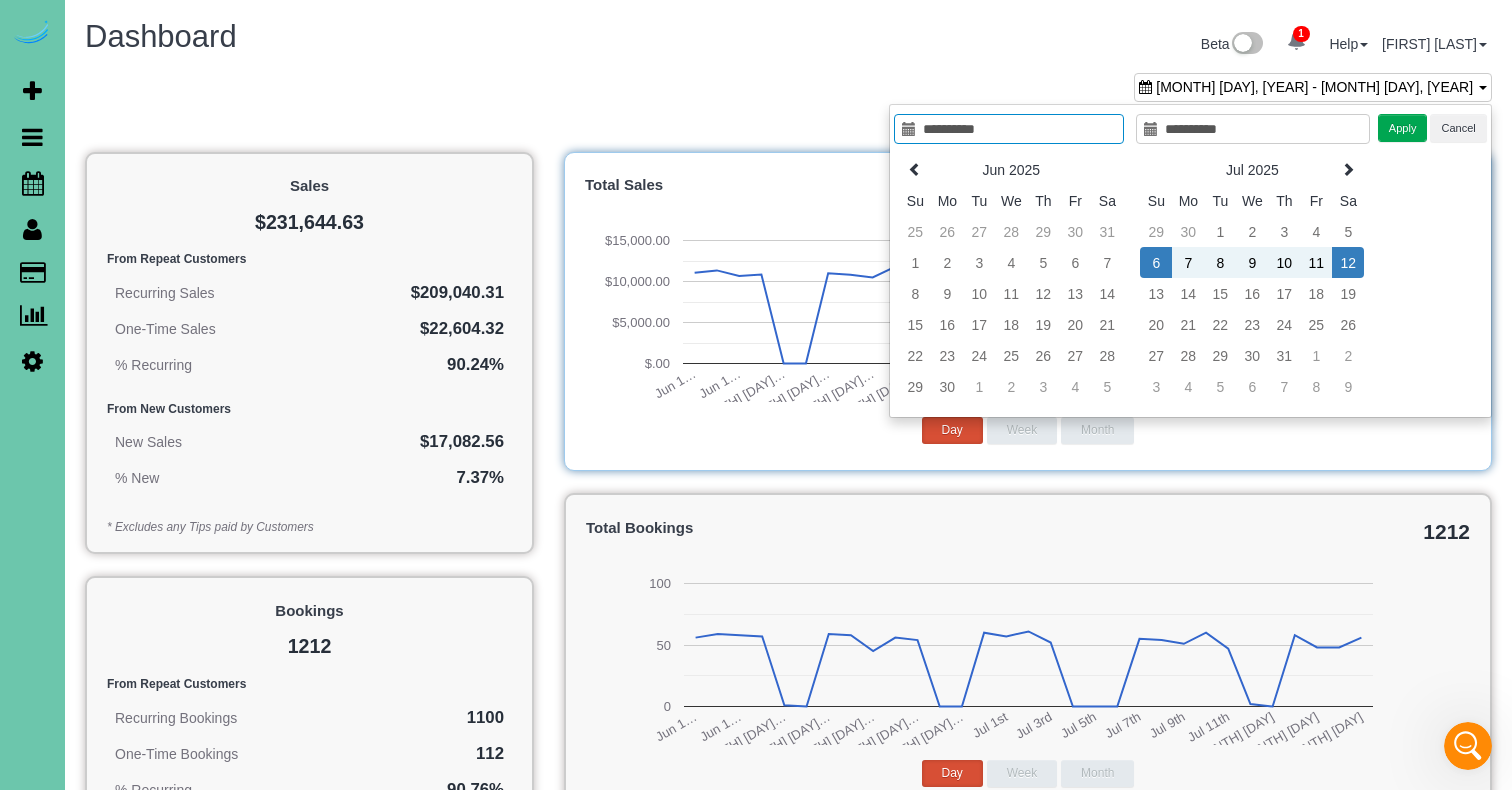 type on "**********" 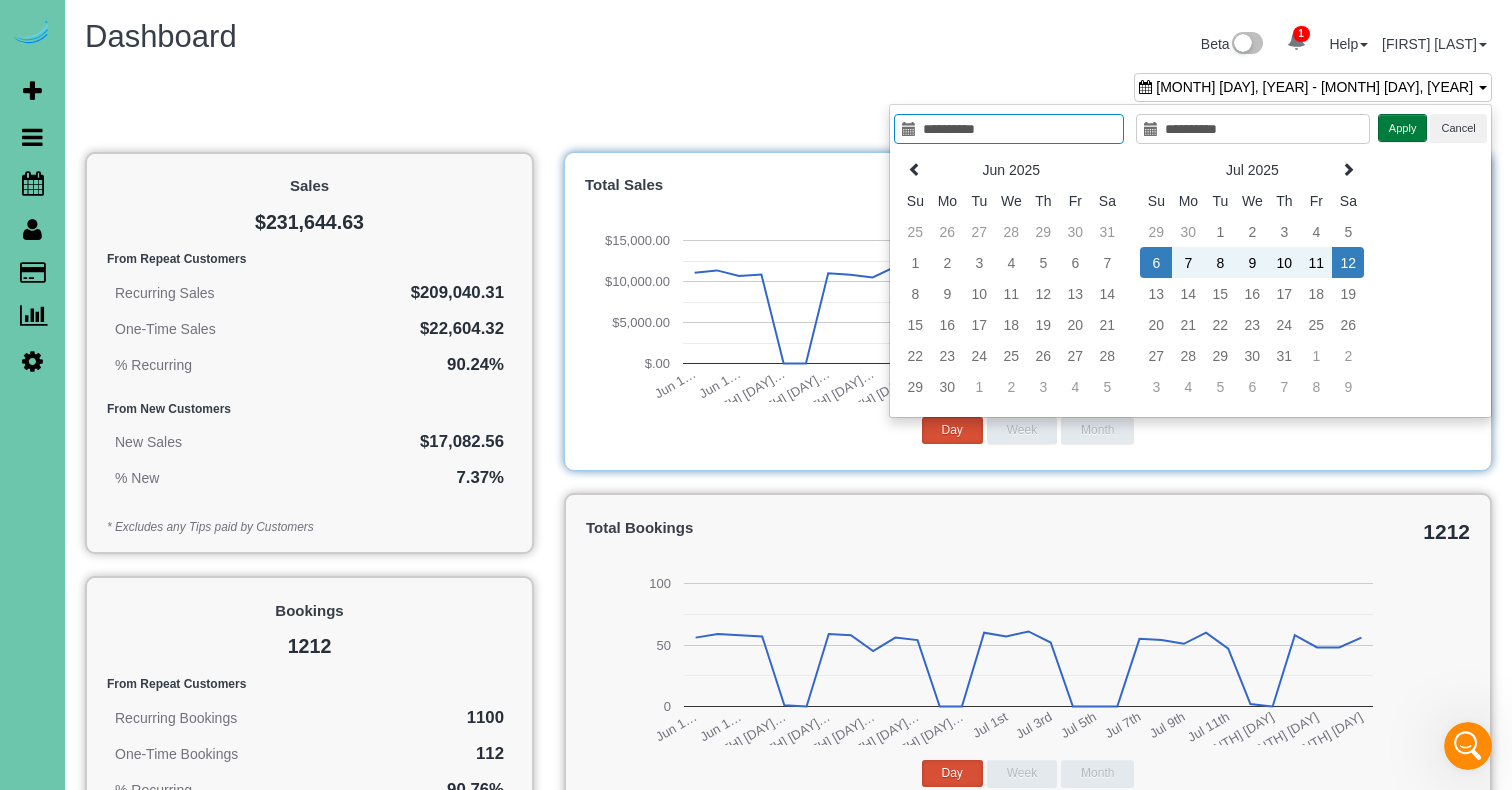 click on "Apply" at bounding box center (1403, 128) 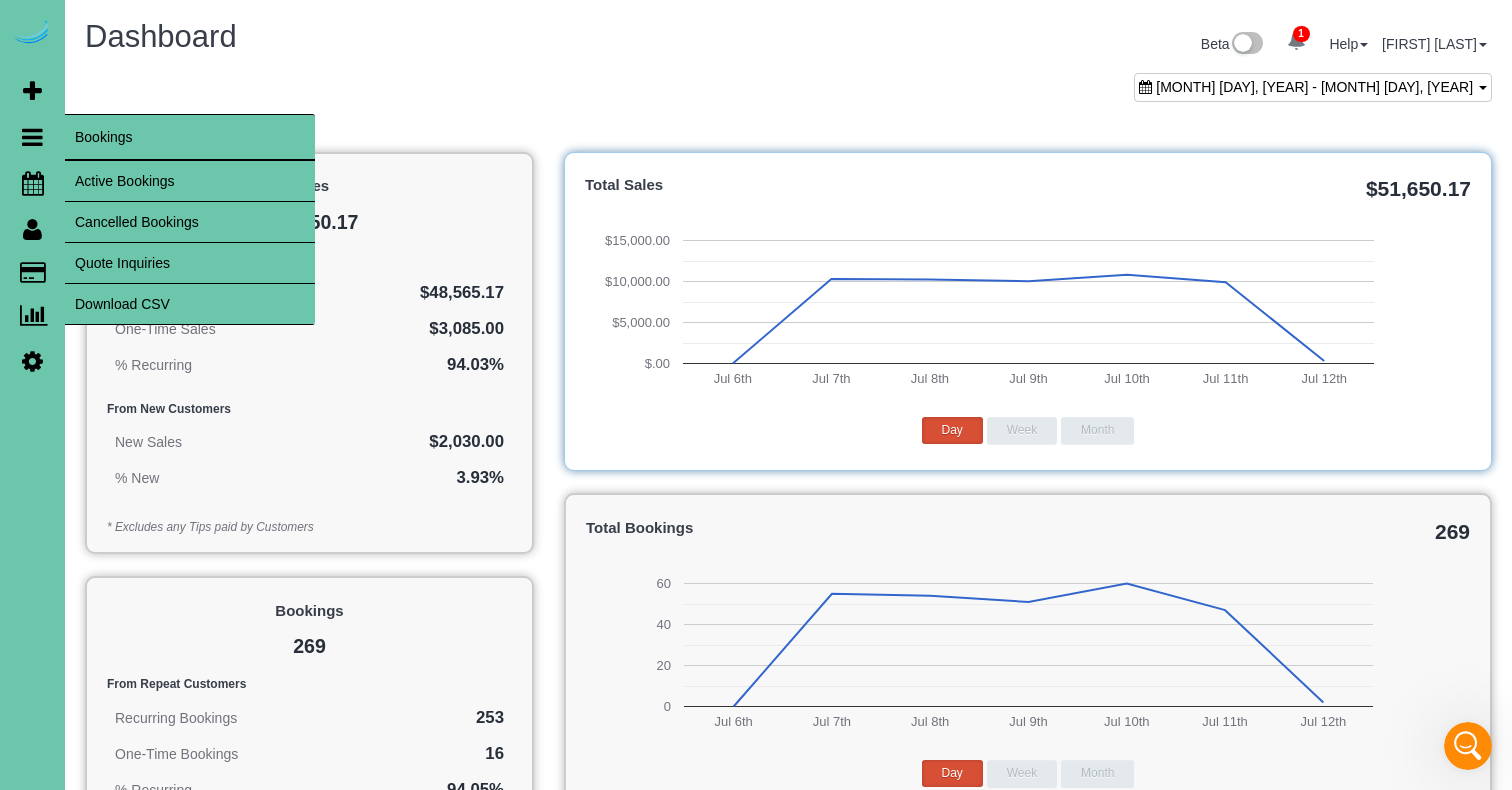 click on "Cancelled Bookings" at bounding box center [190, 222] 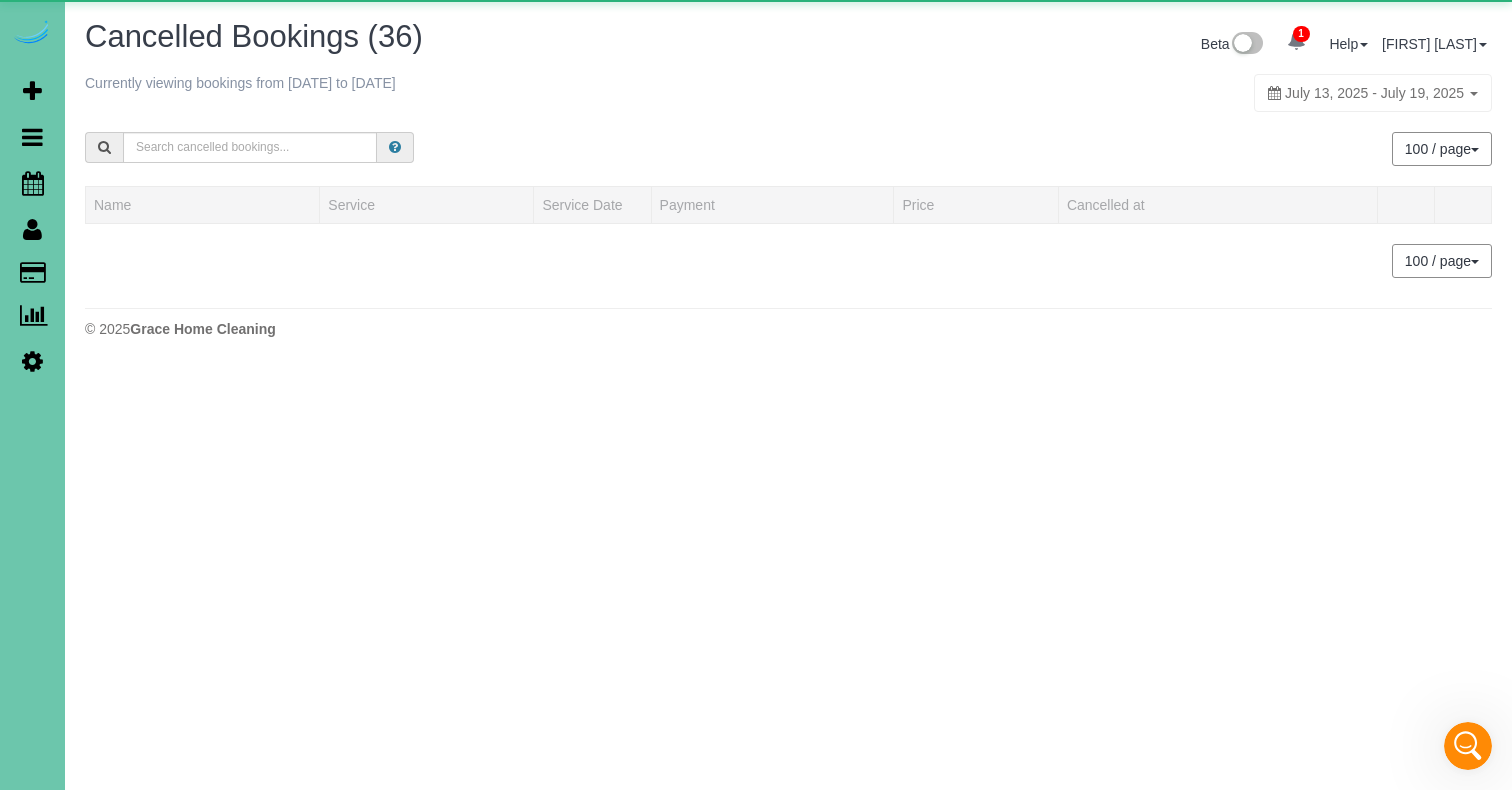 click on "July 13, 2025 - July 19, 2025" at bounding box center [1374, 93] 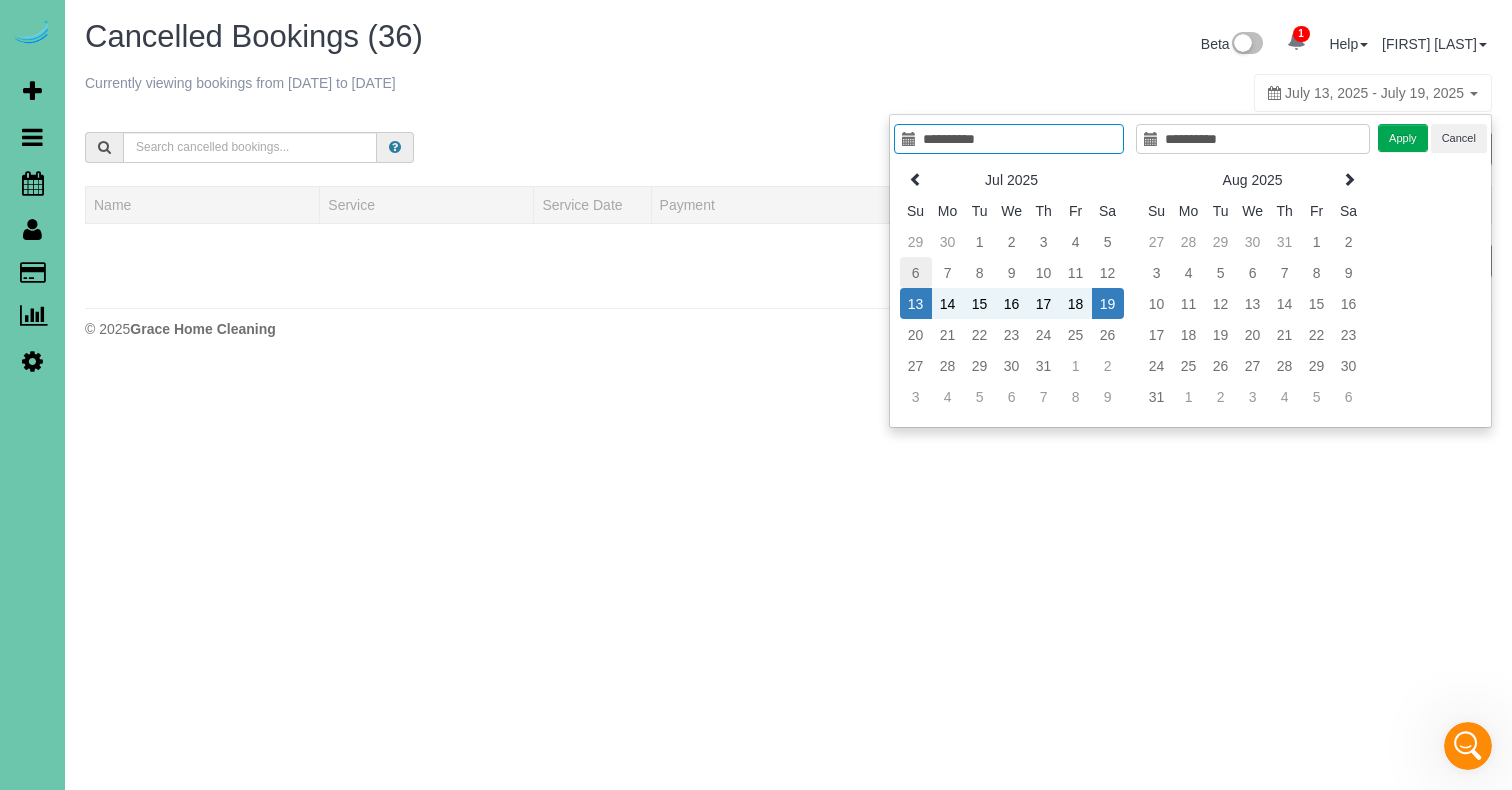 type on "**********" 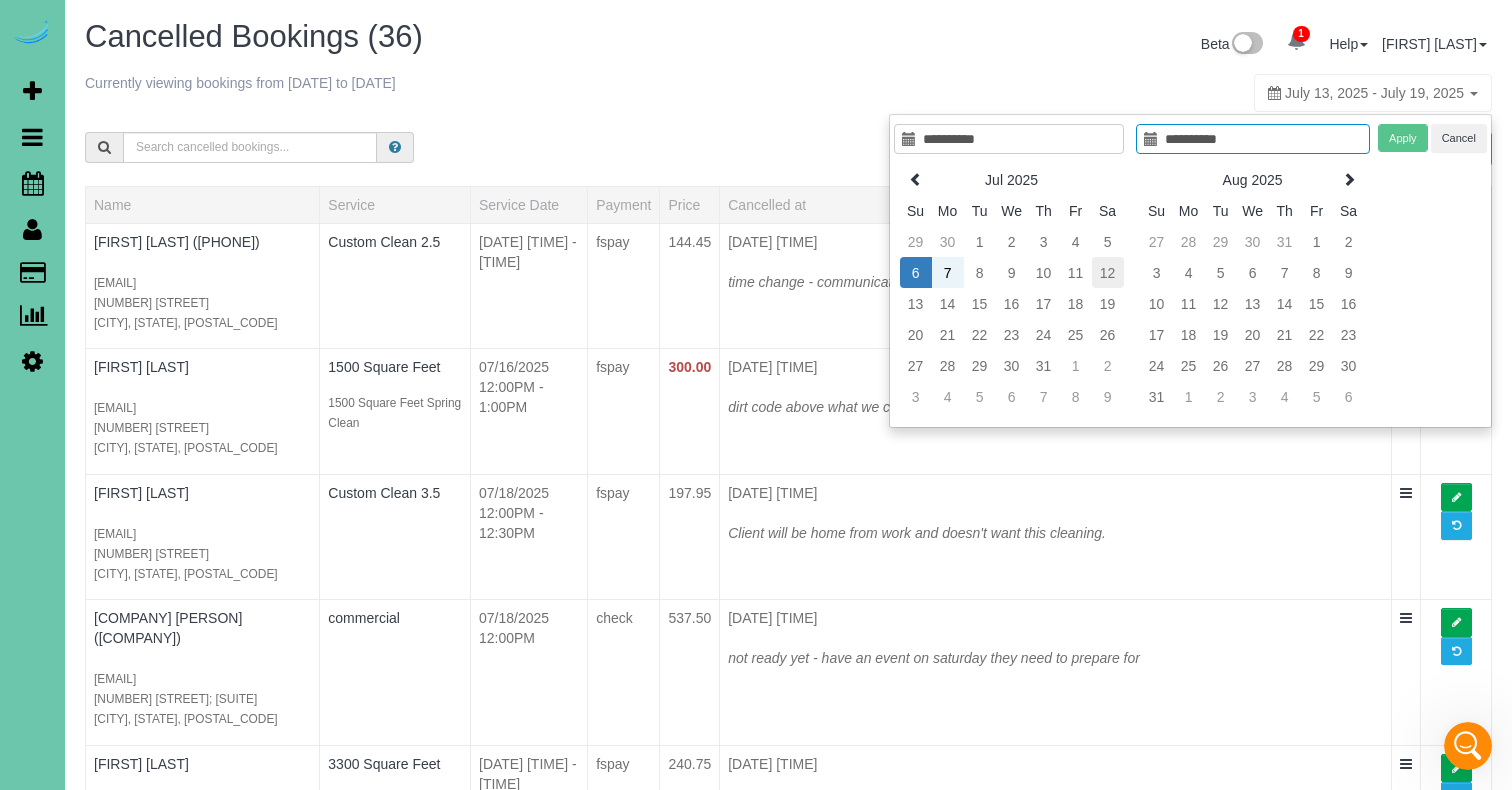 type on "**********" 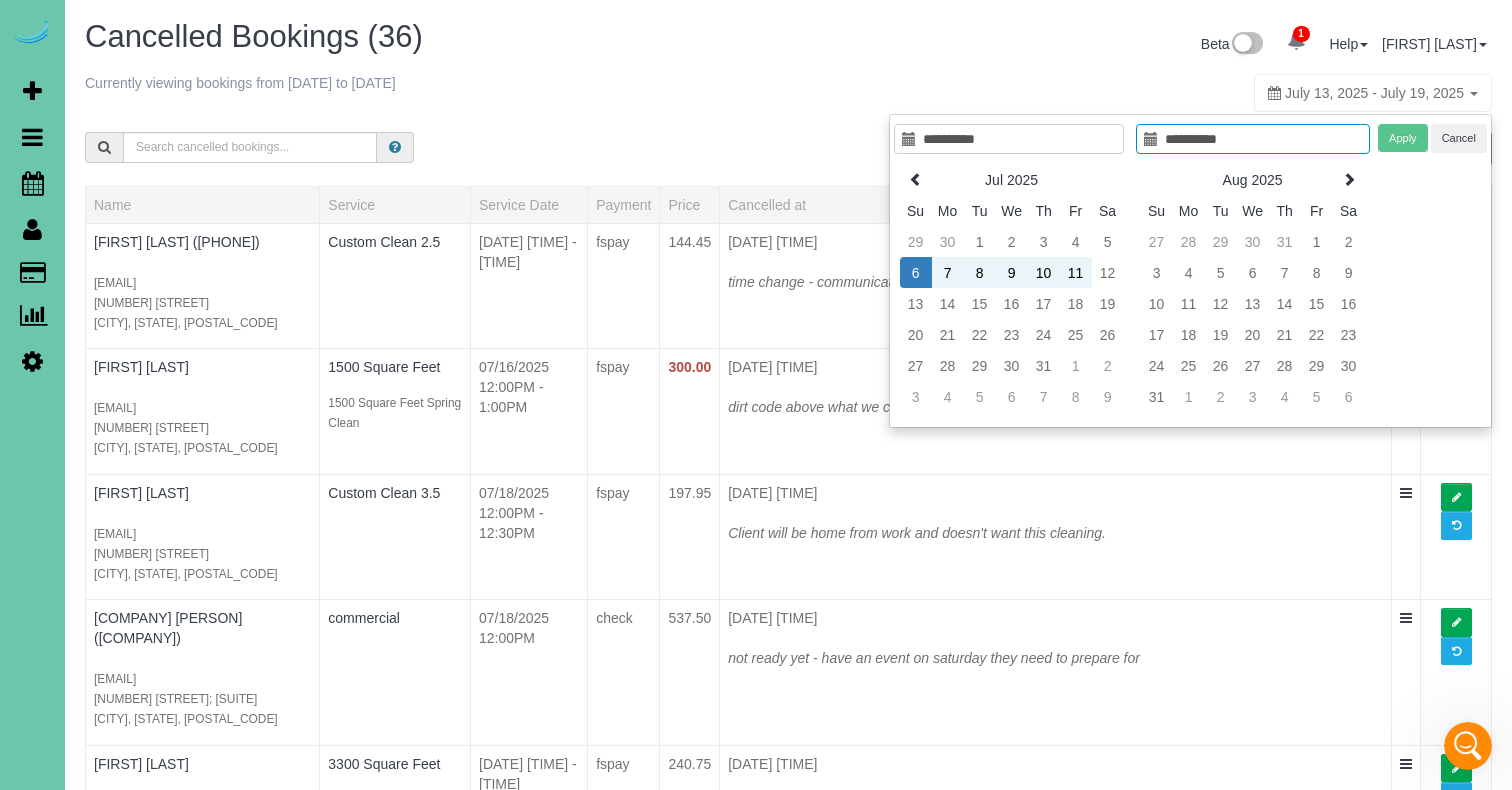 drag, startPoint x: 1112, startPoint y: 269, endPoint x: 1135, endPoint y: 262, distance: 24.04163 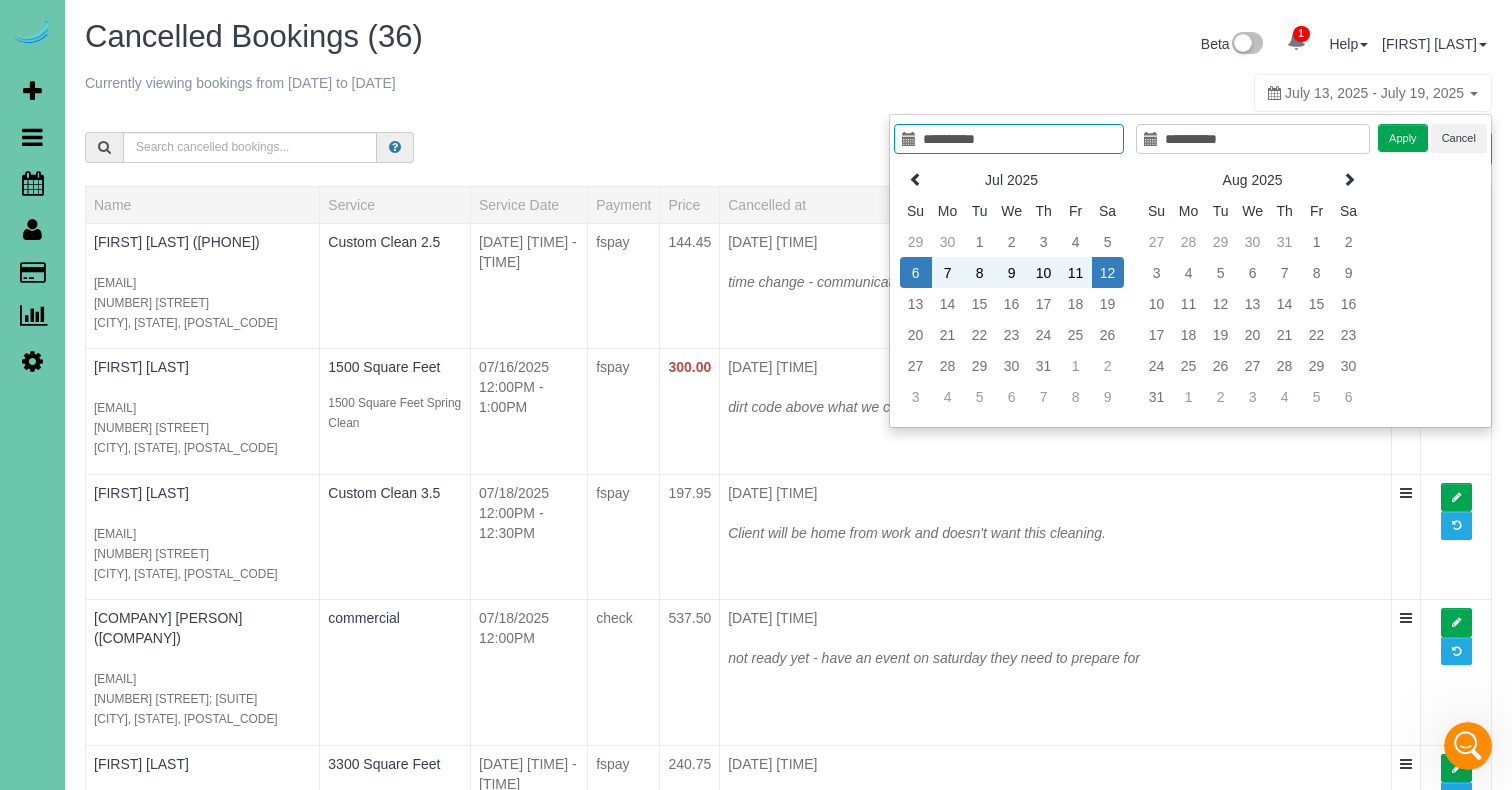 click on "Apply" at bounding box center [1403, 138] 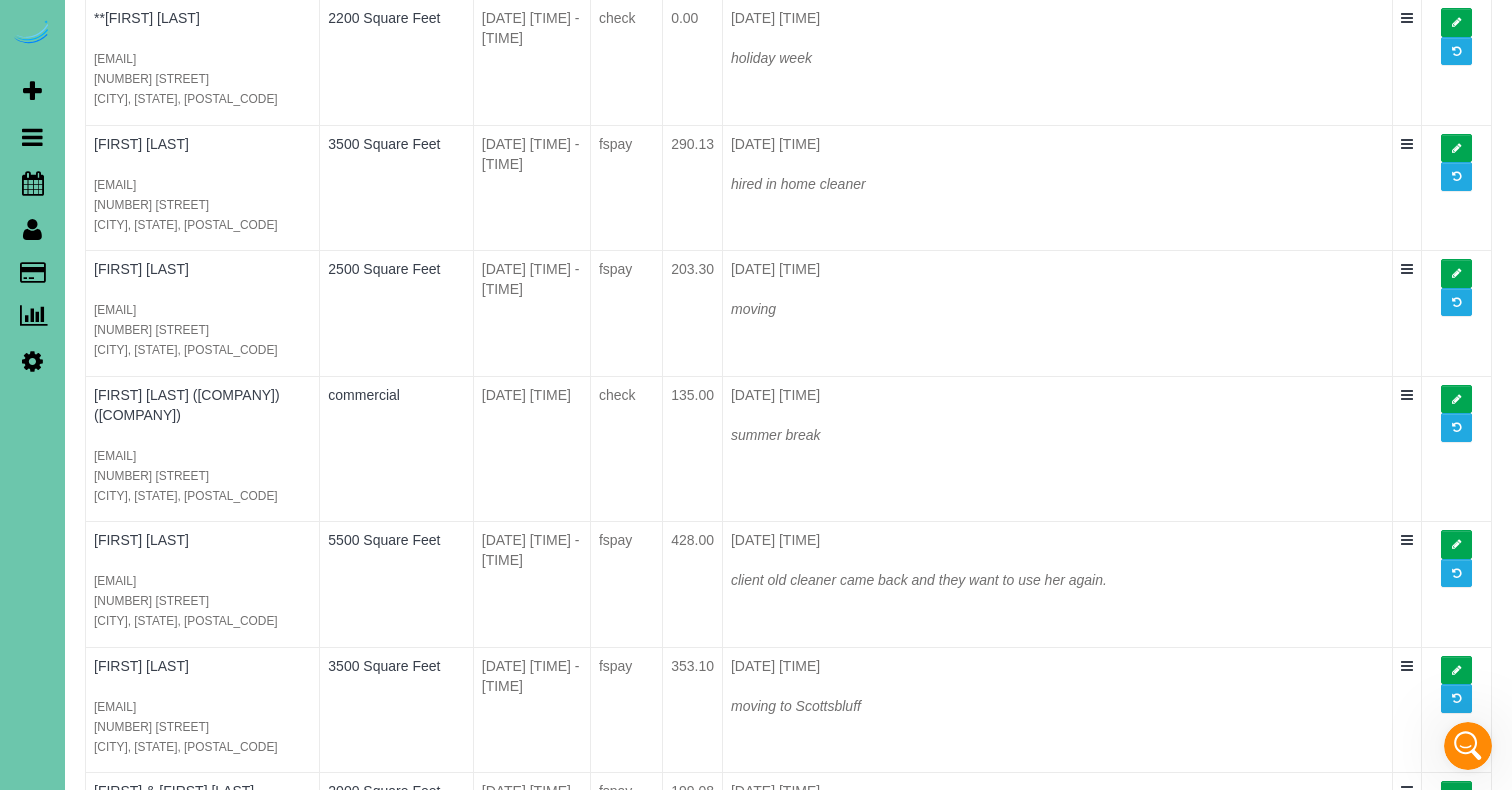 scroll, scrollTop: 3635, scrollLeft: 0, axis: vertical 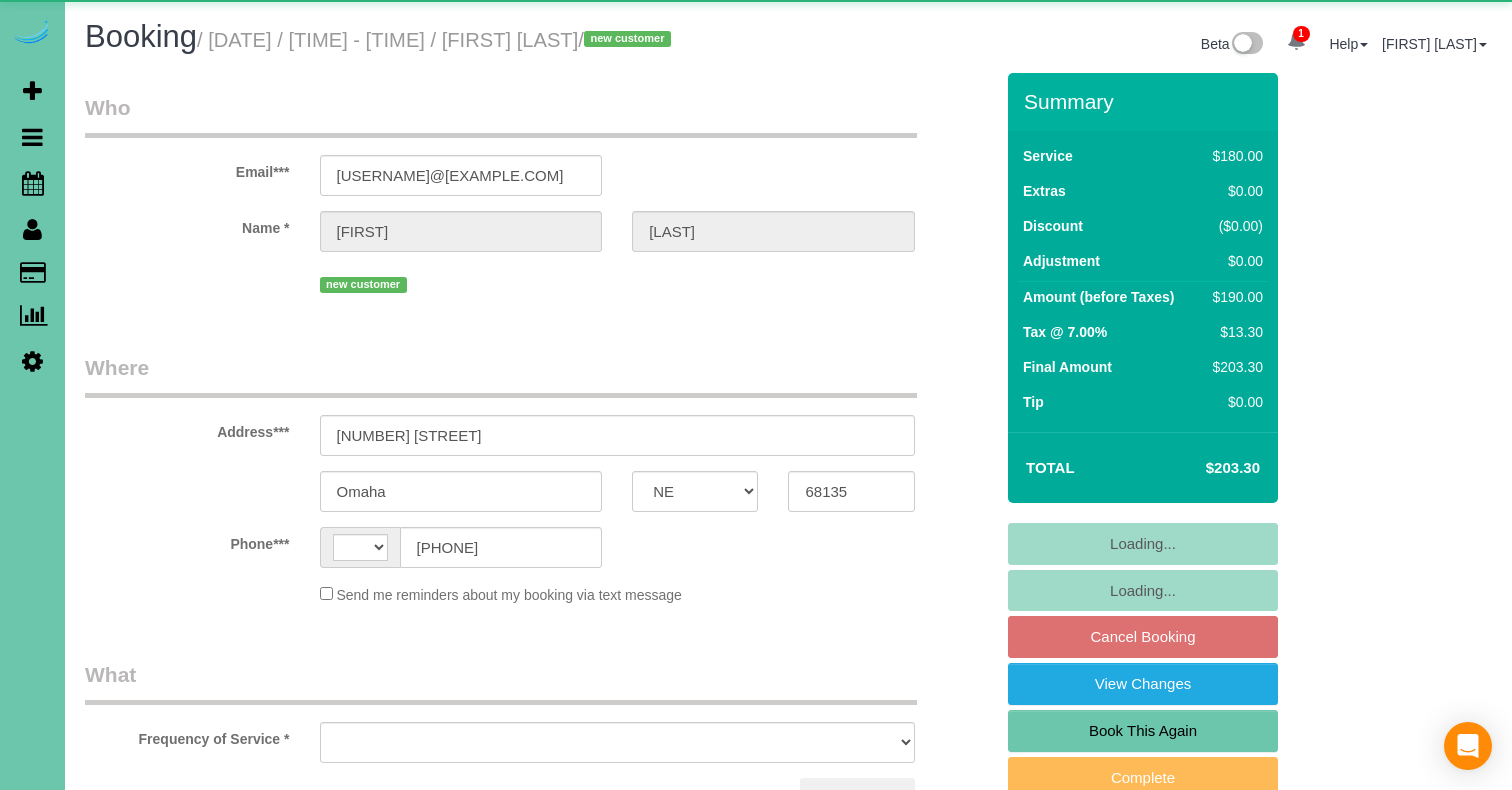 select on "NE" 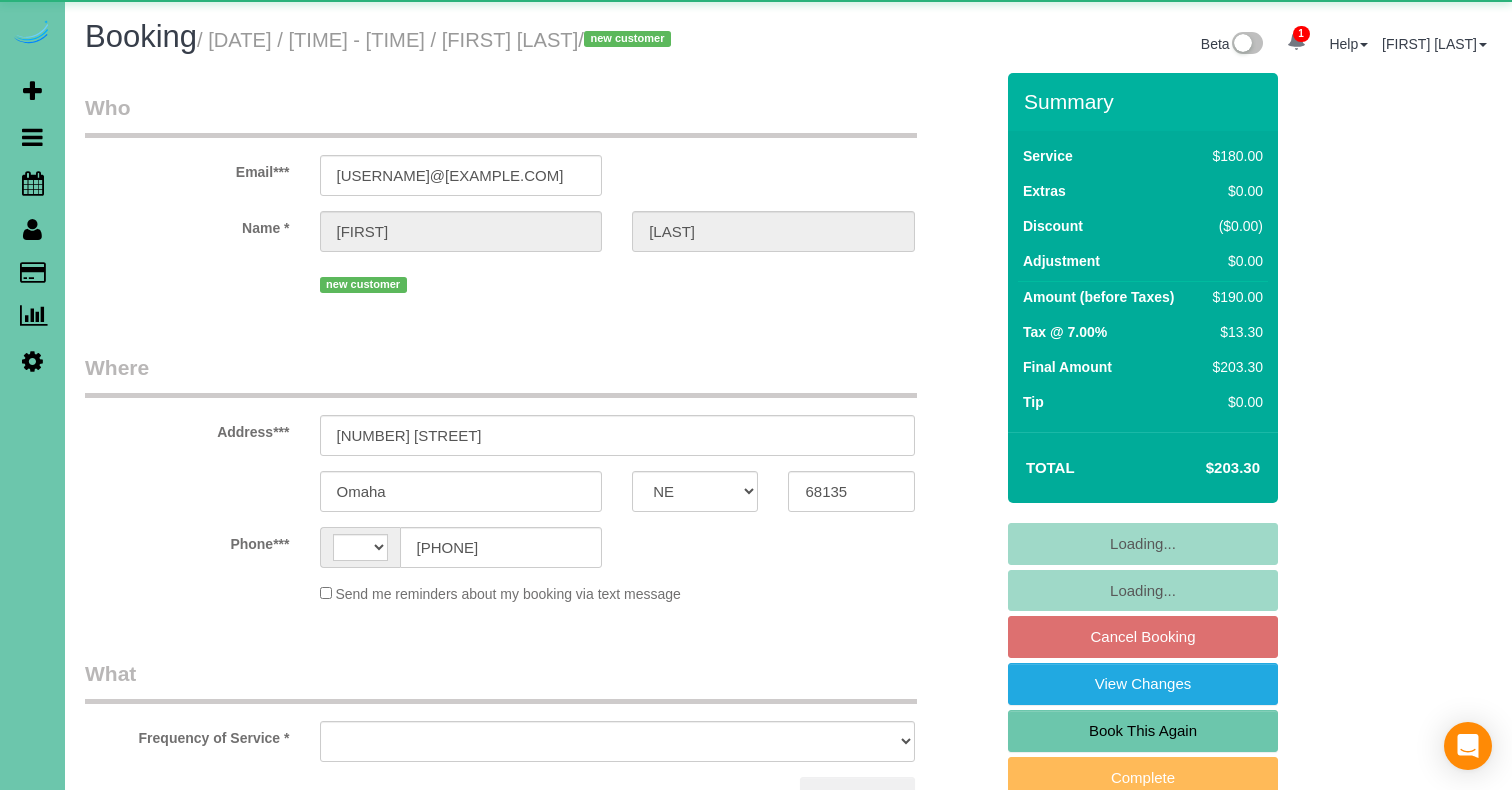 scroll, scrollTop: 0, scrollLeft: 0, axis: both 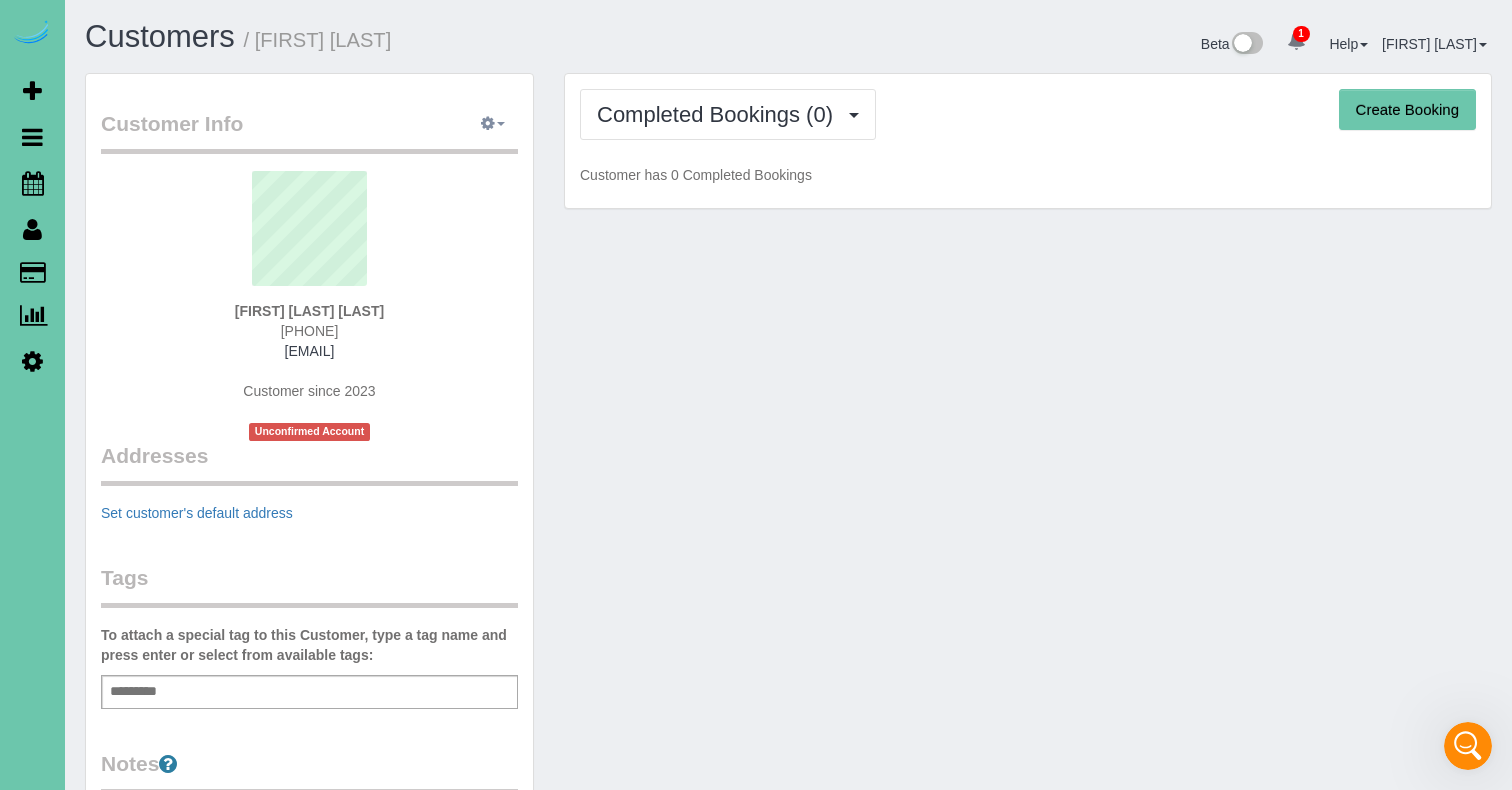 click at bounding box center (488, 123) 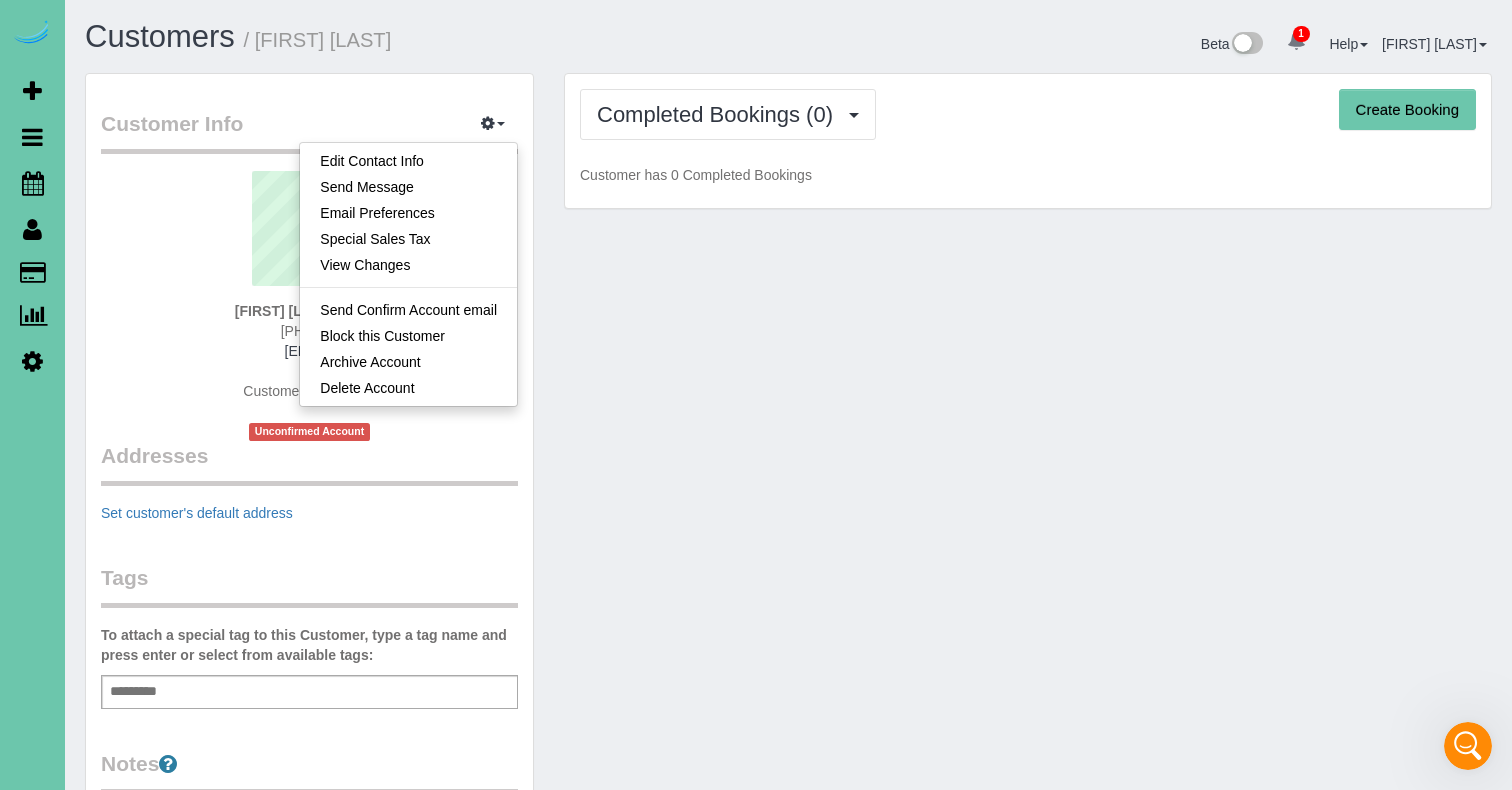 click on "Delete Account" at bounding box center [408, 388] 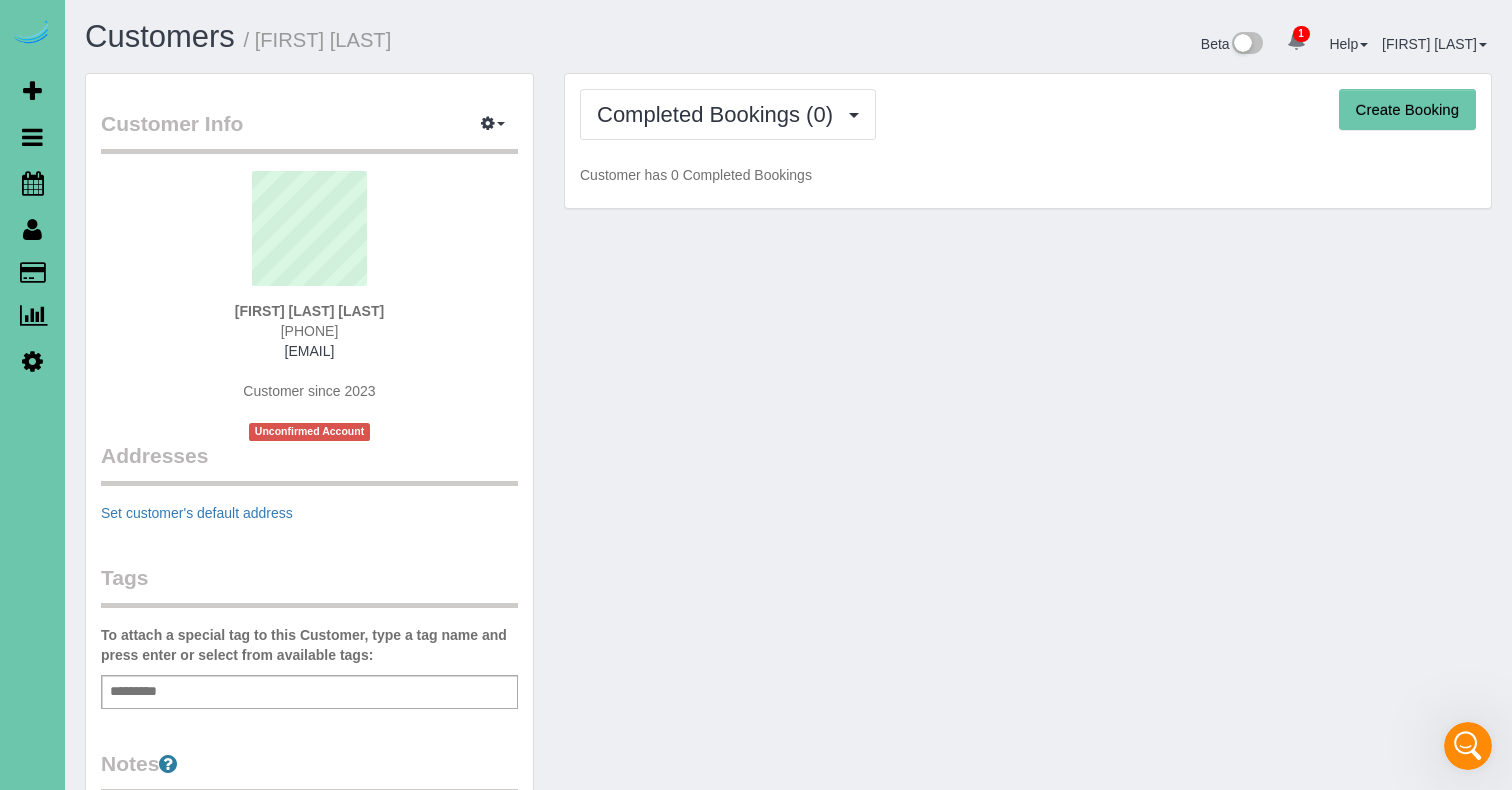 scroll, scrollTop: 0, scrollLeft: 0, axis: both 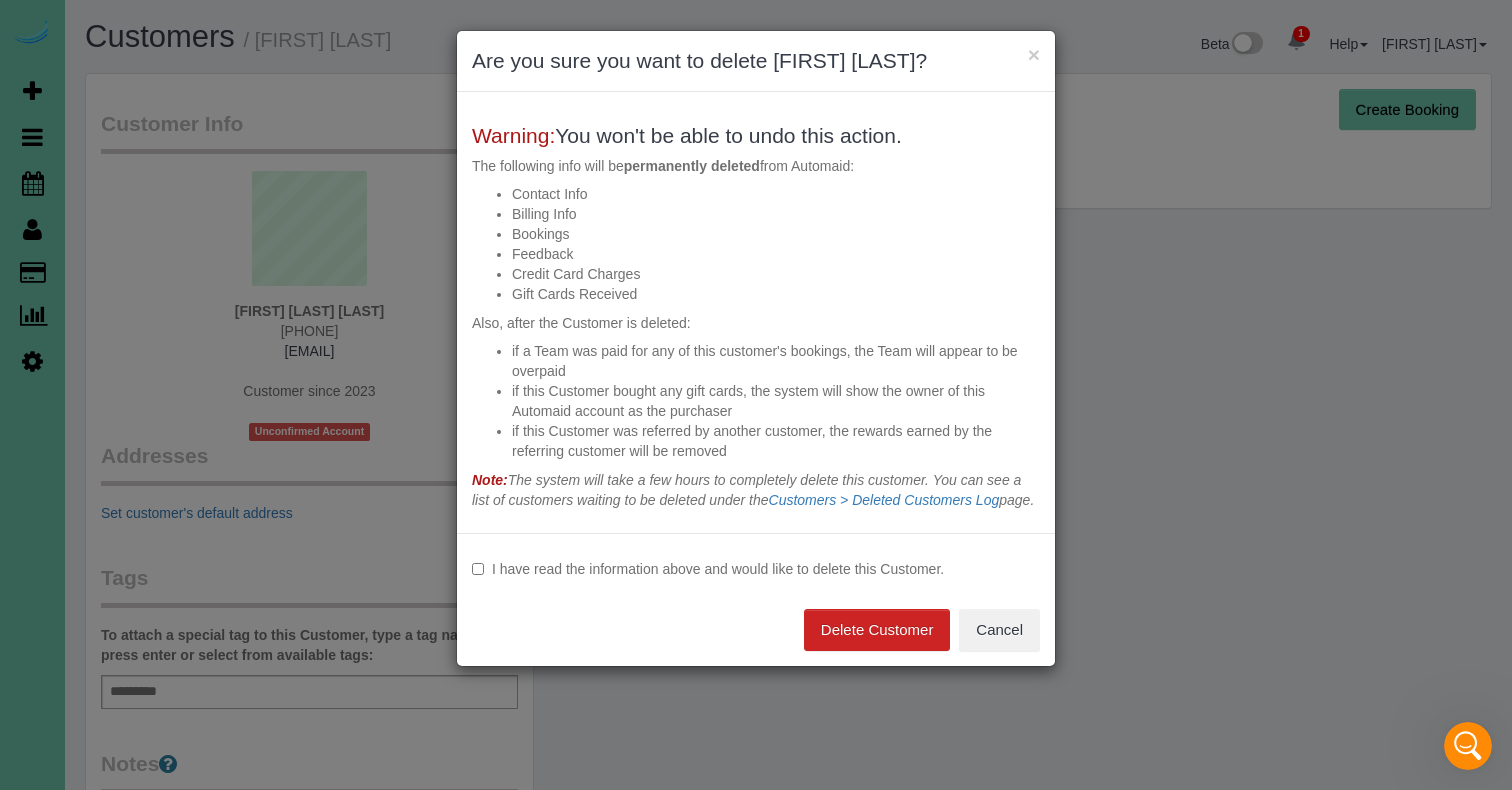 drag, startPoint x: 682, startPoint y: 625, endPoint x: 724, endPoint y: 639, distance: 44.27189 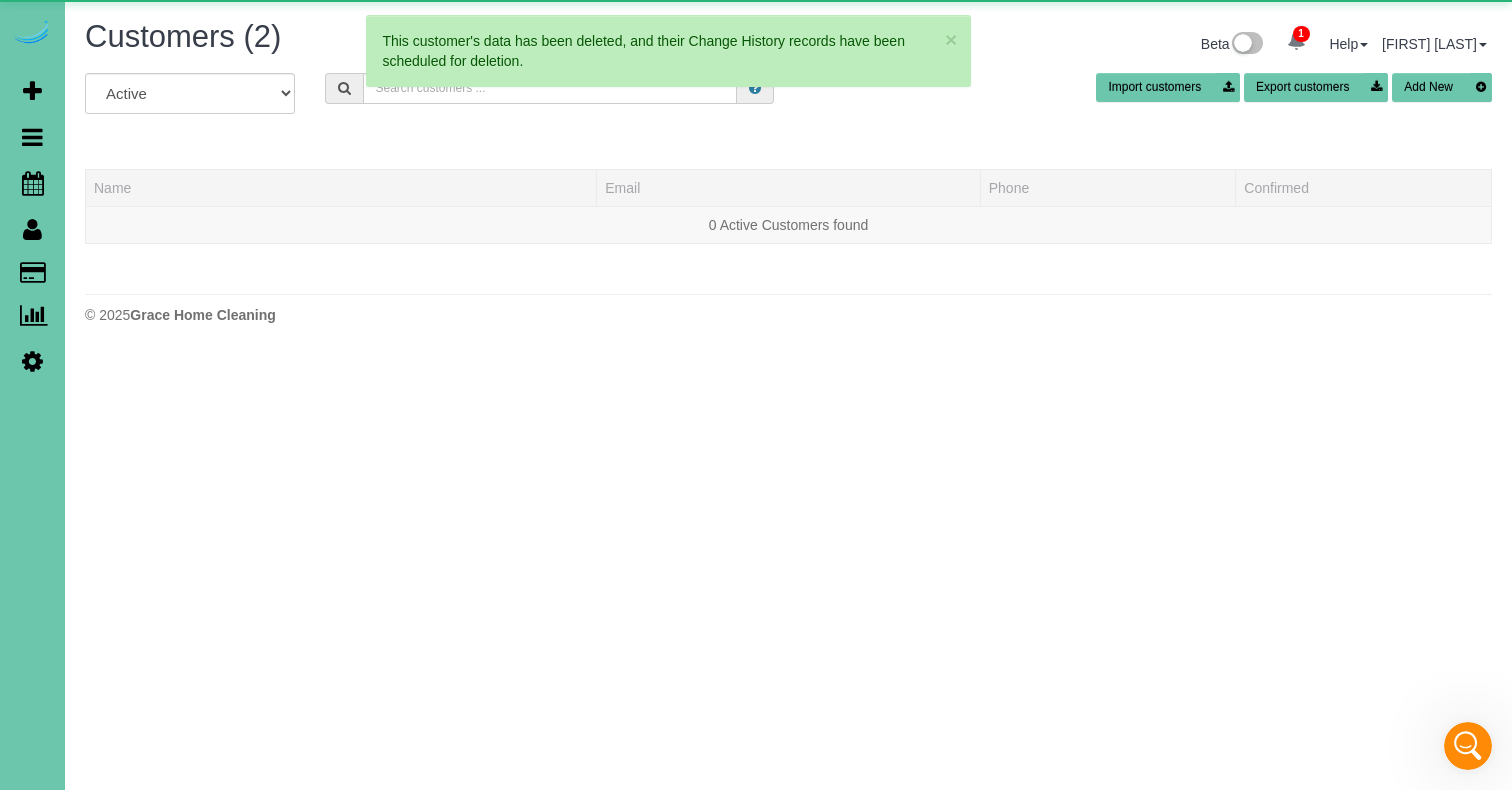 scroll, scrollTop: 99646, scrollLeft: 98488, axis: both 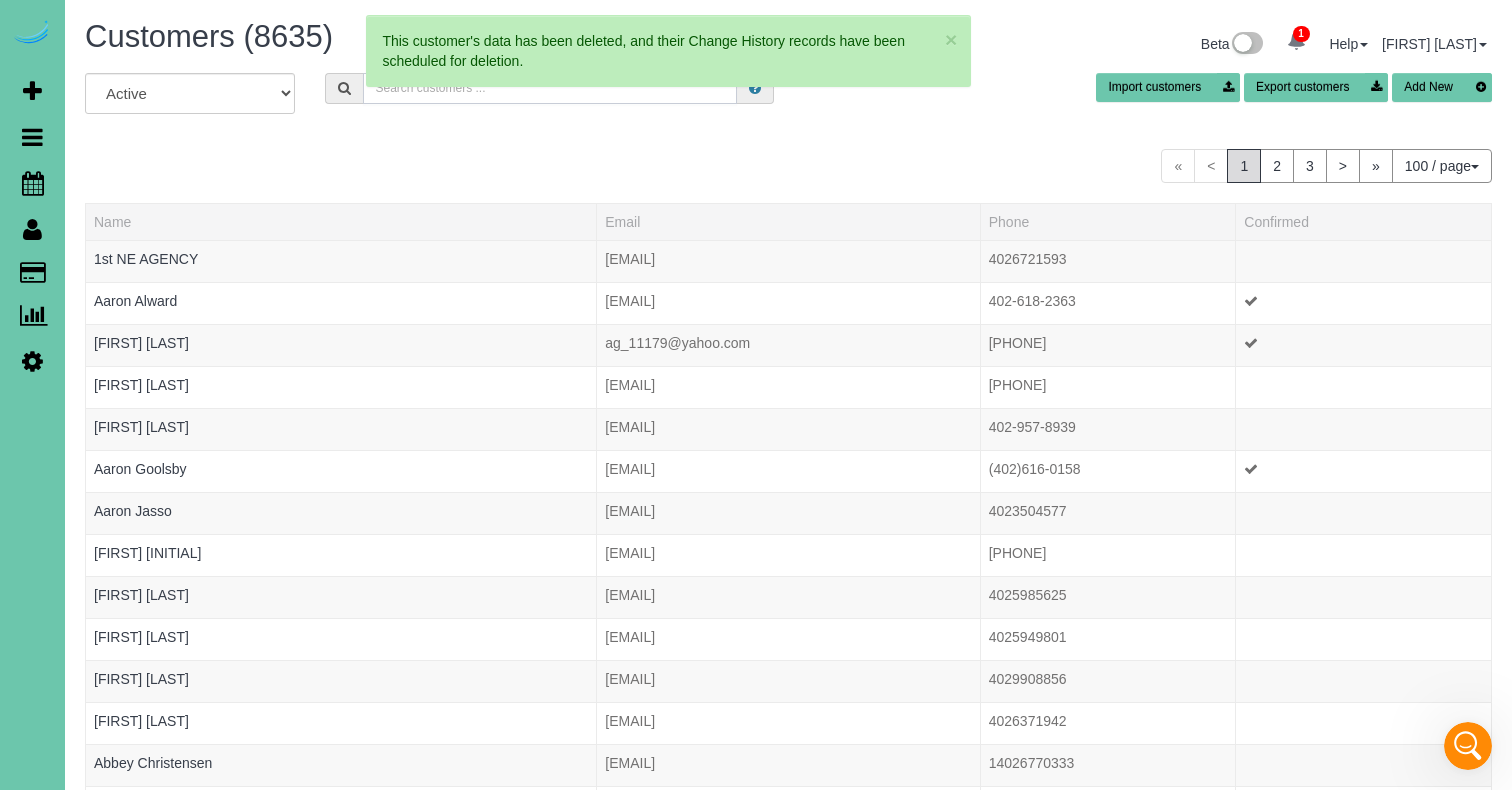 click at bounding box center [550, 88] 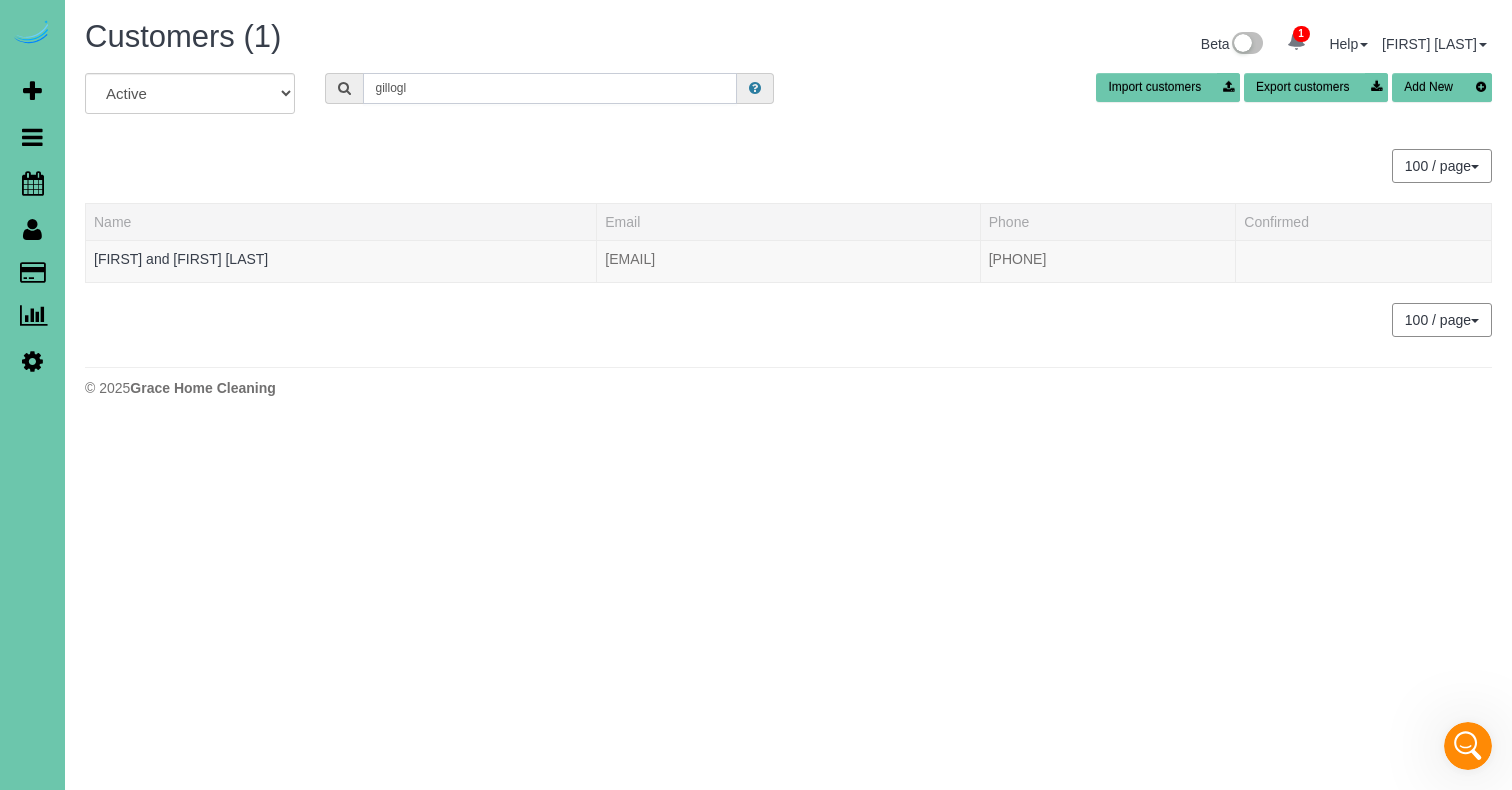 scroll, scrollTop: 426, scrollLeft: 1512, axis: both 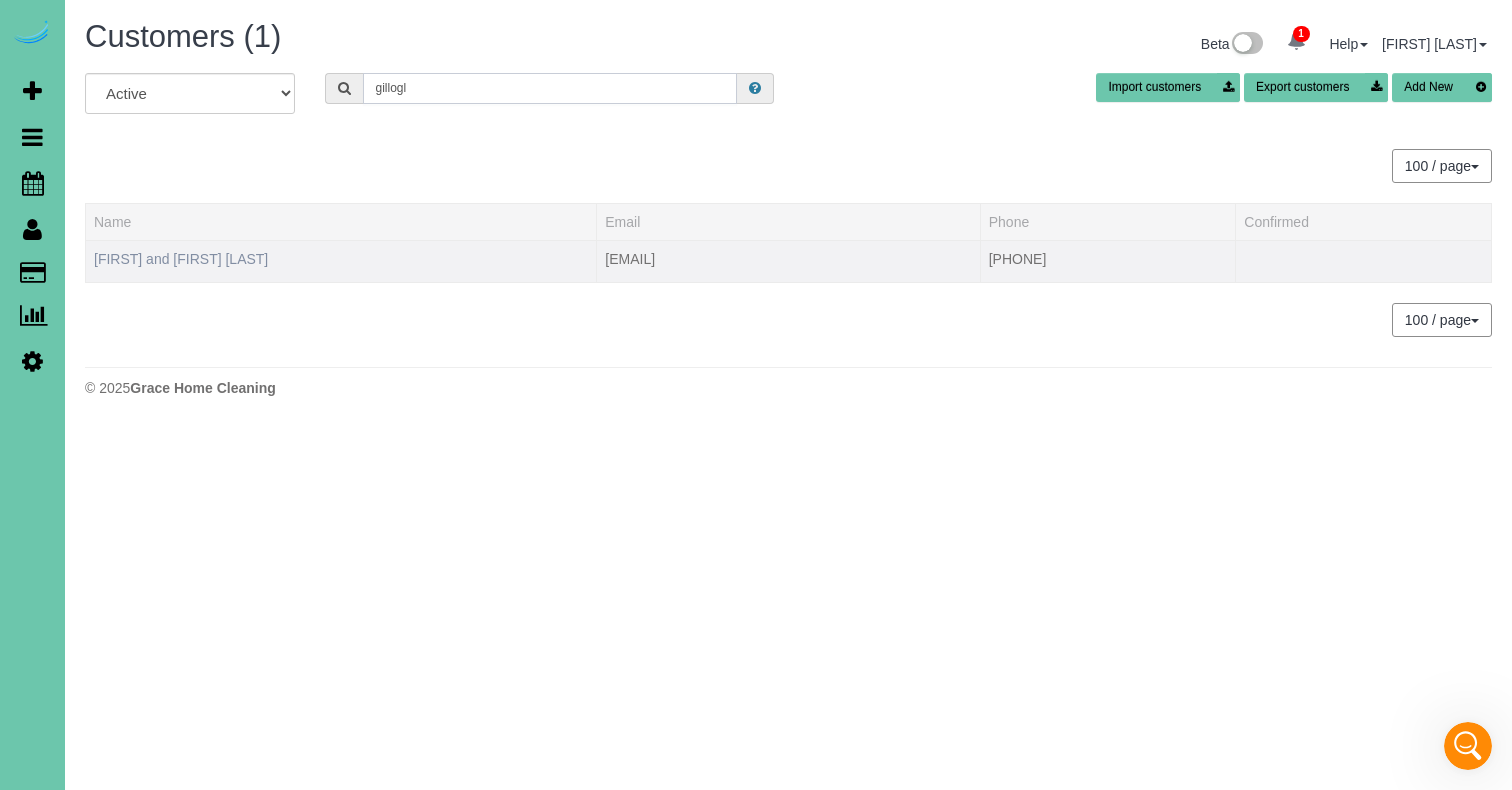 type on "gillogl" 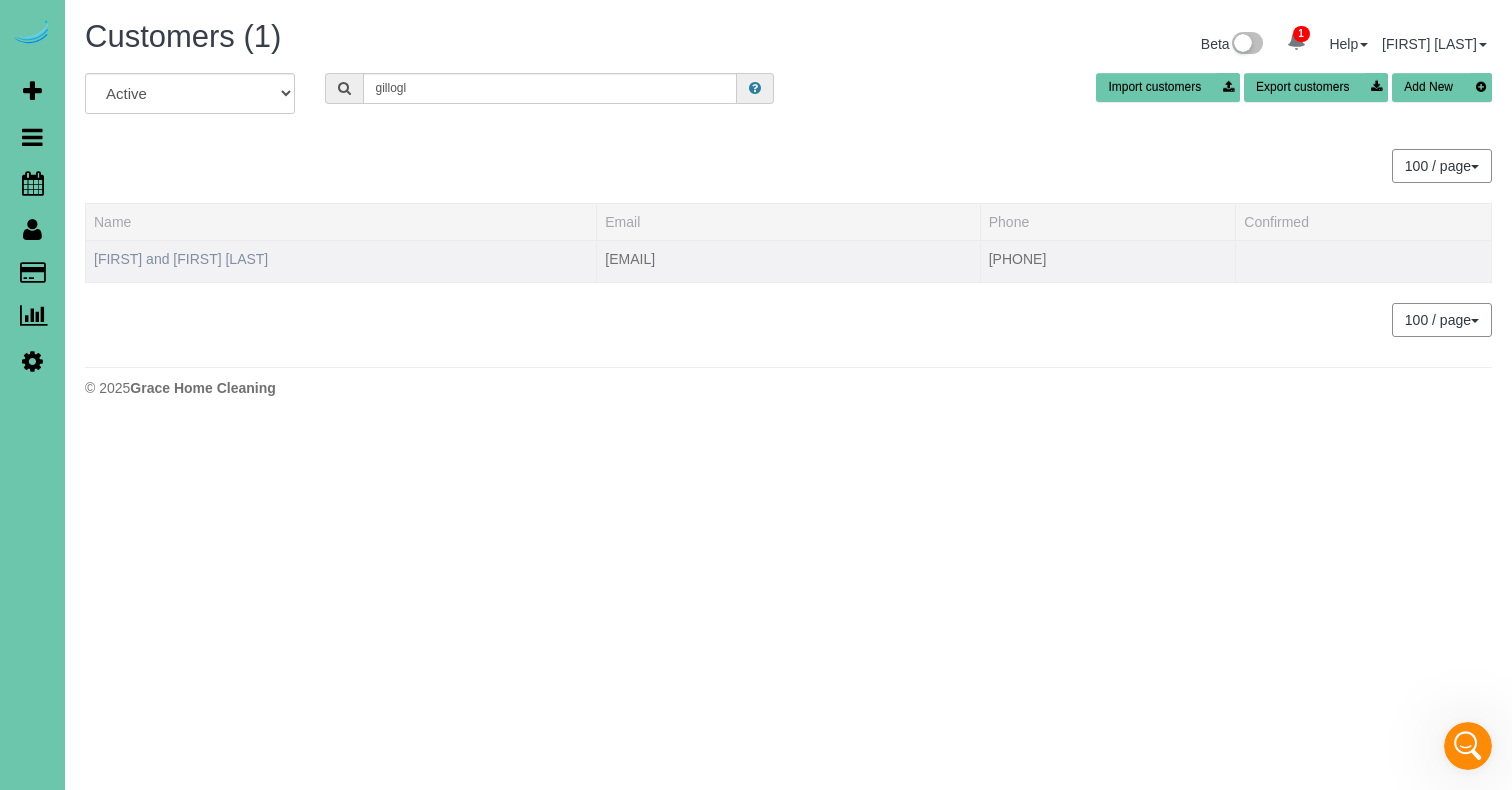 drag, startPoint x: 154, startPoint y: 254, endPoint x: 216, endPoint y: 250, distance: 62.1289 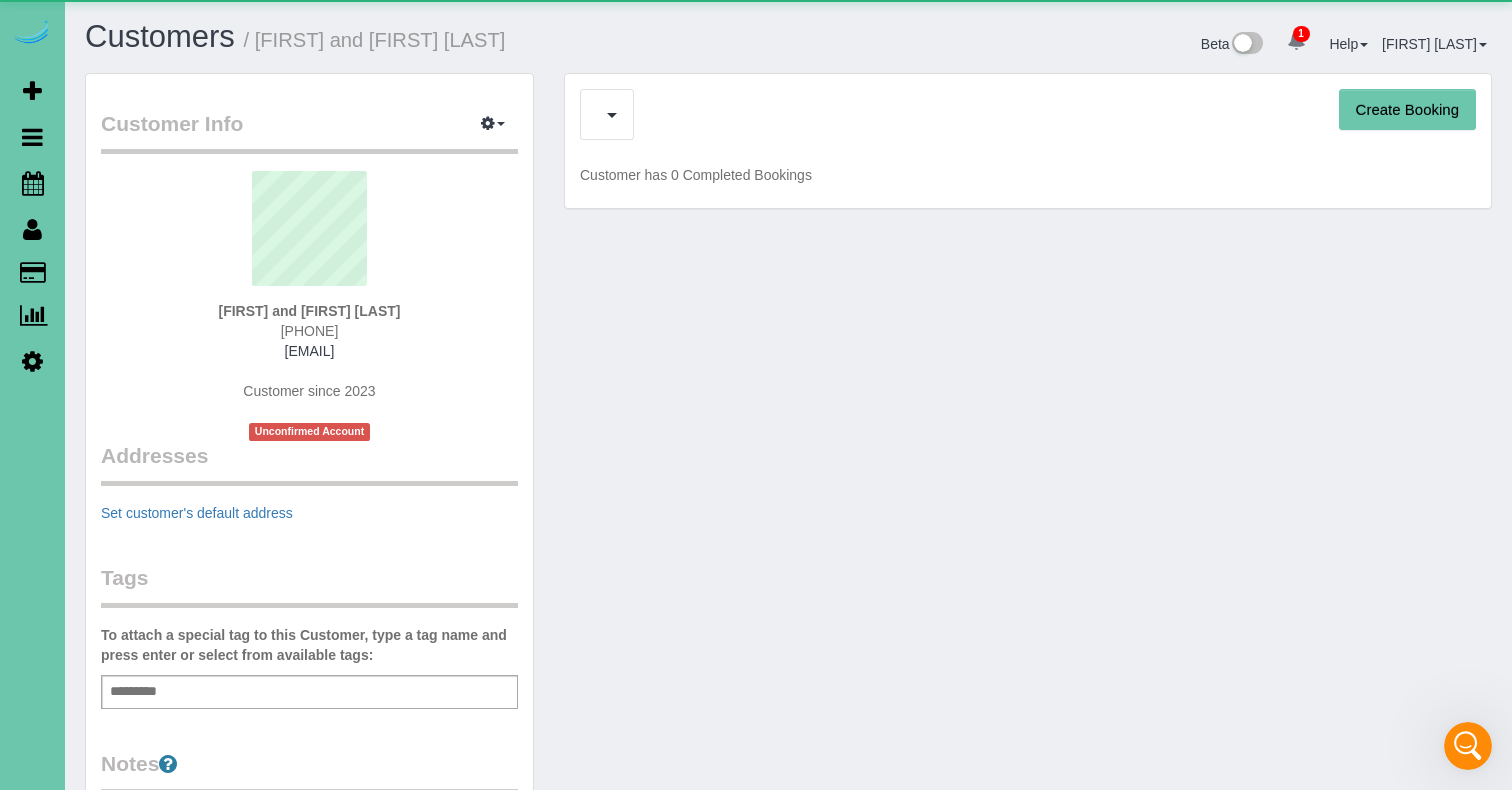 scroll, scrollTop: 98724, scrollLeft: 98488, axis: both 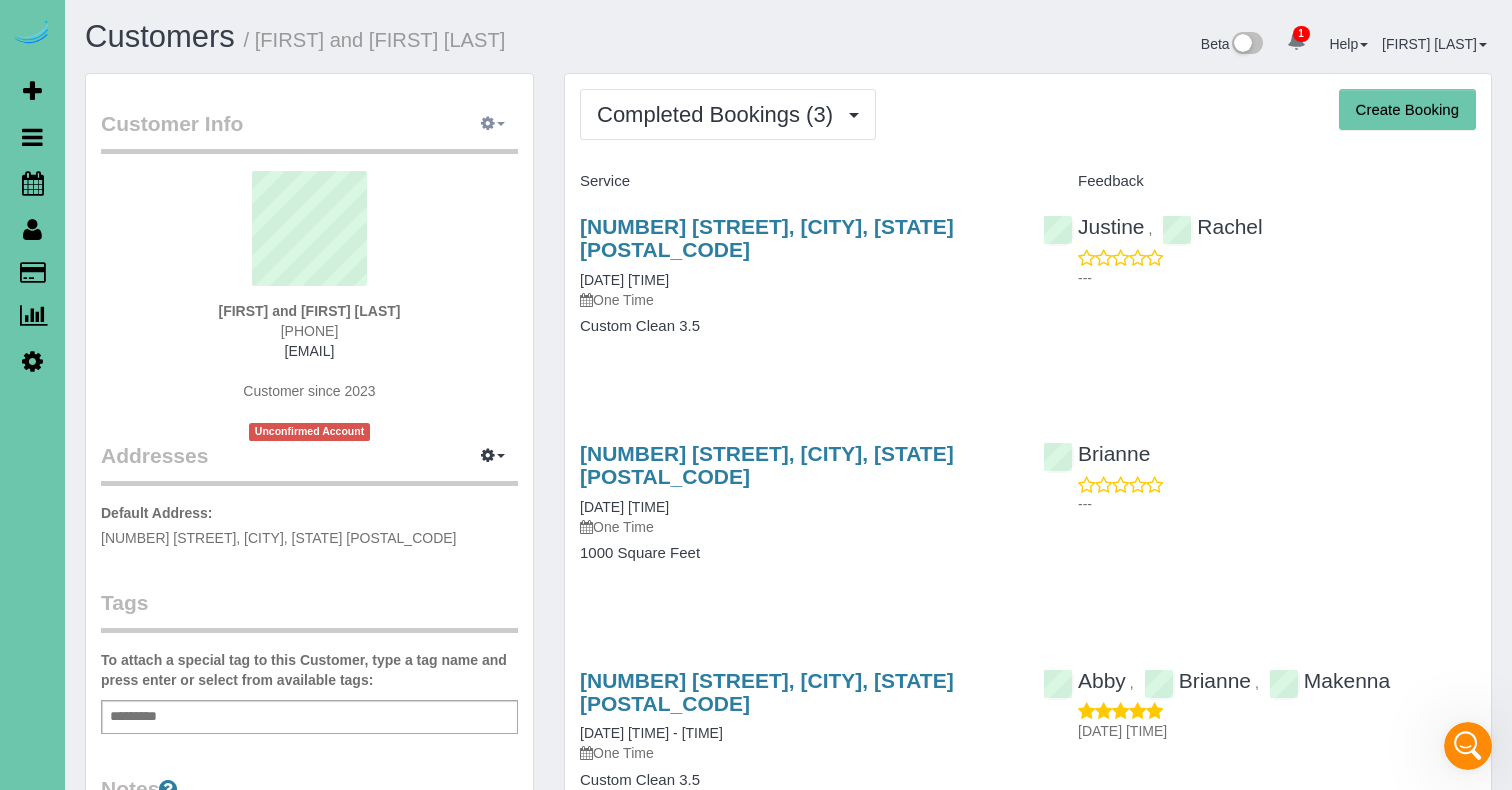 click at bounding box center [493, 124] 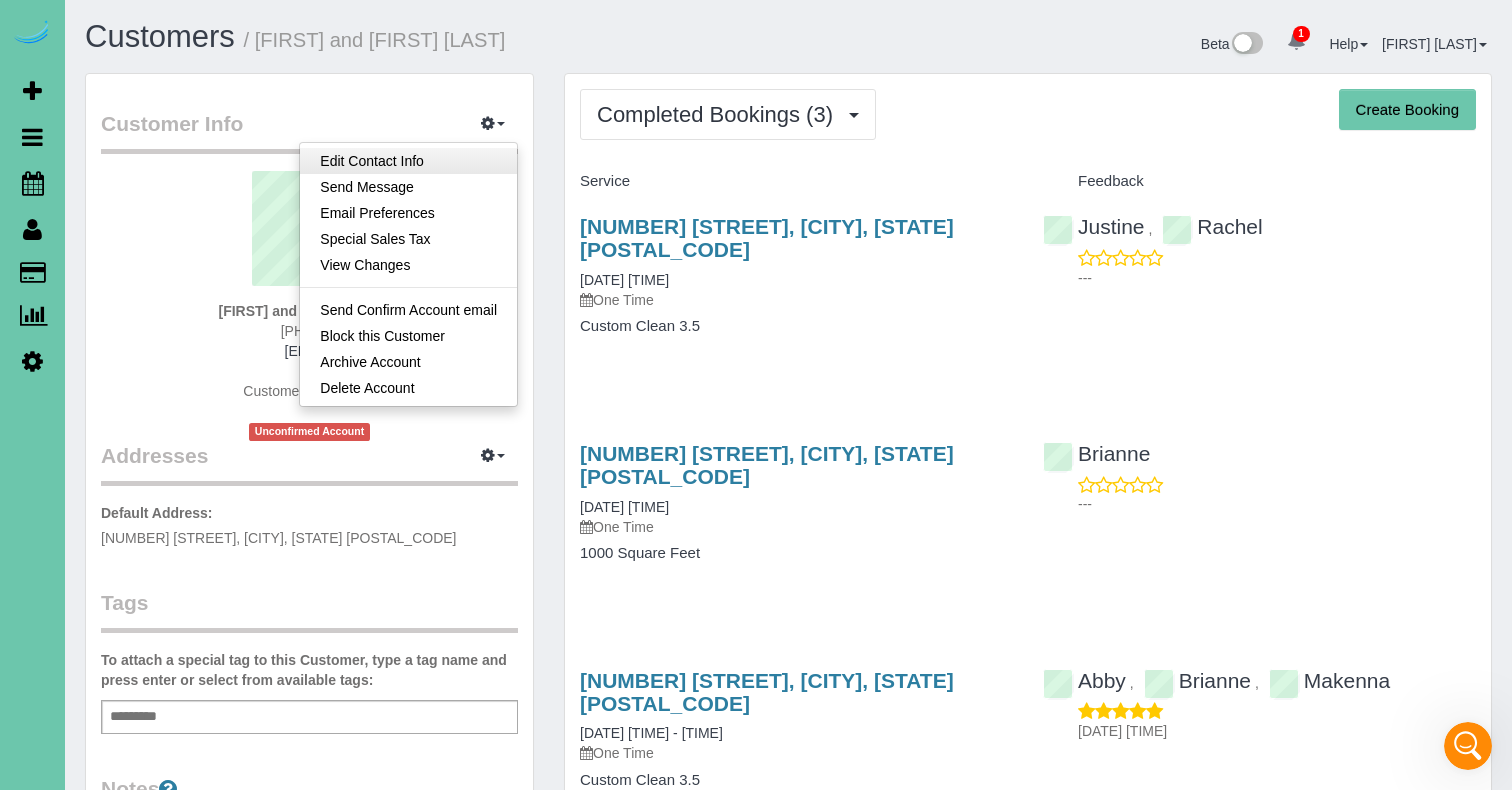 click on "Edit Contact Info" at bounding box center (408, 161) 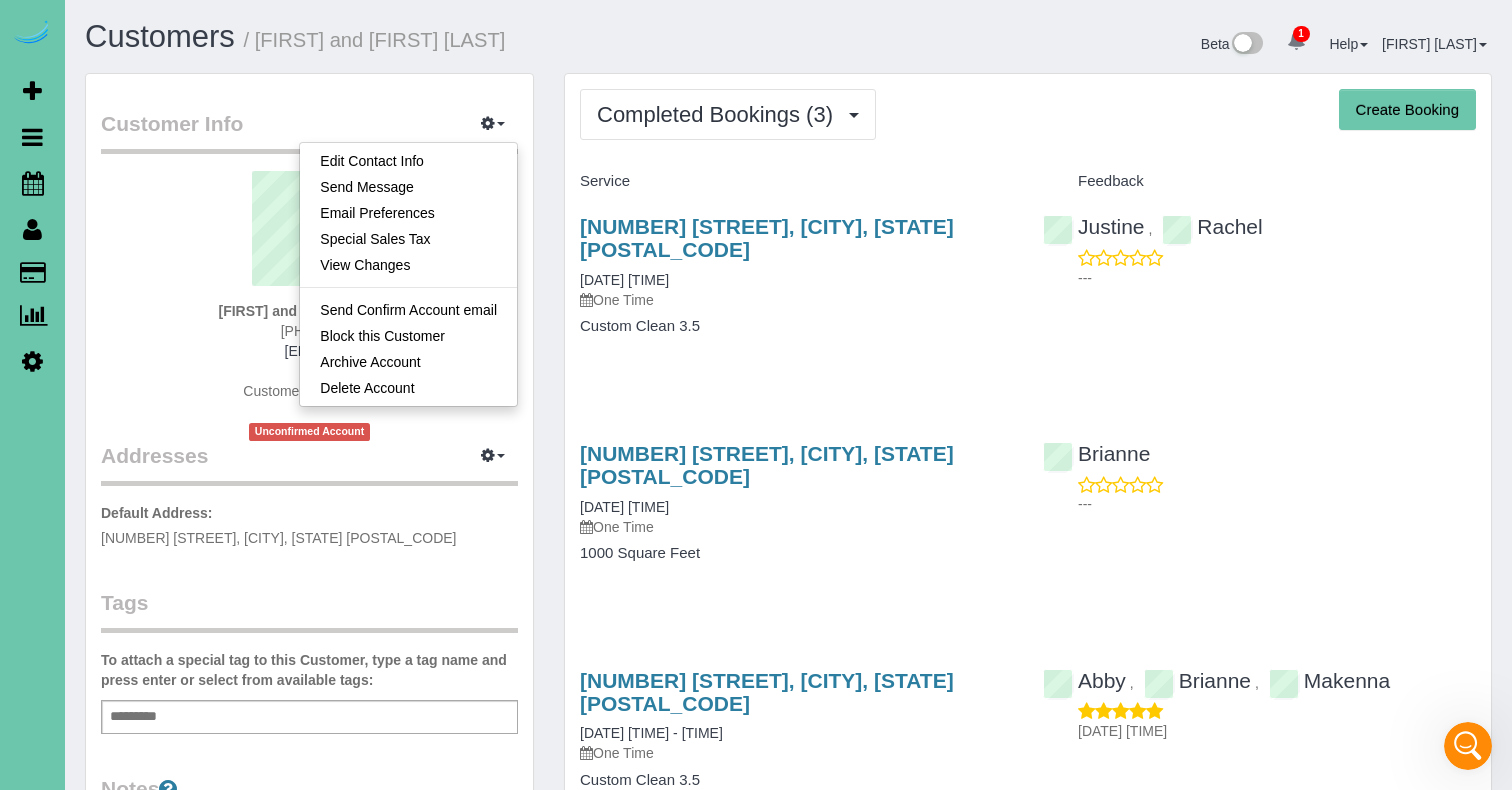 select on "NE" 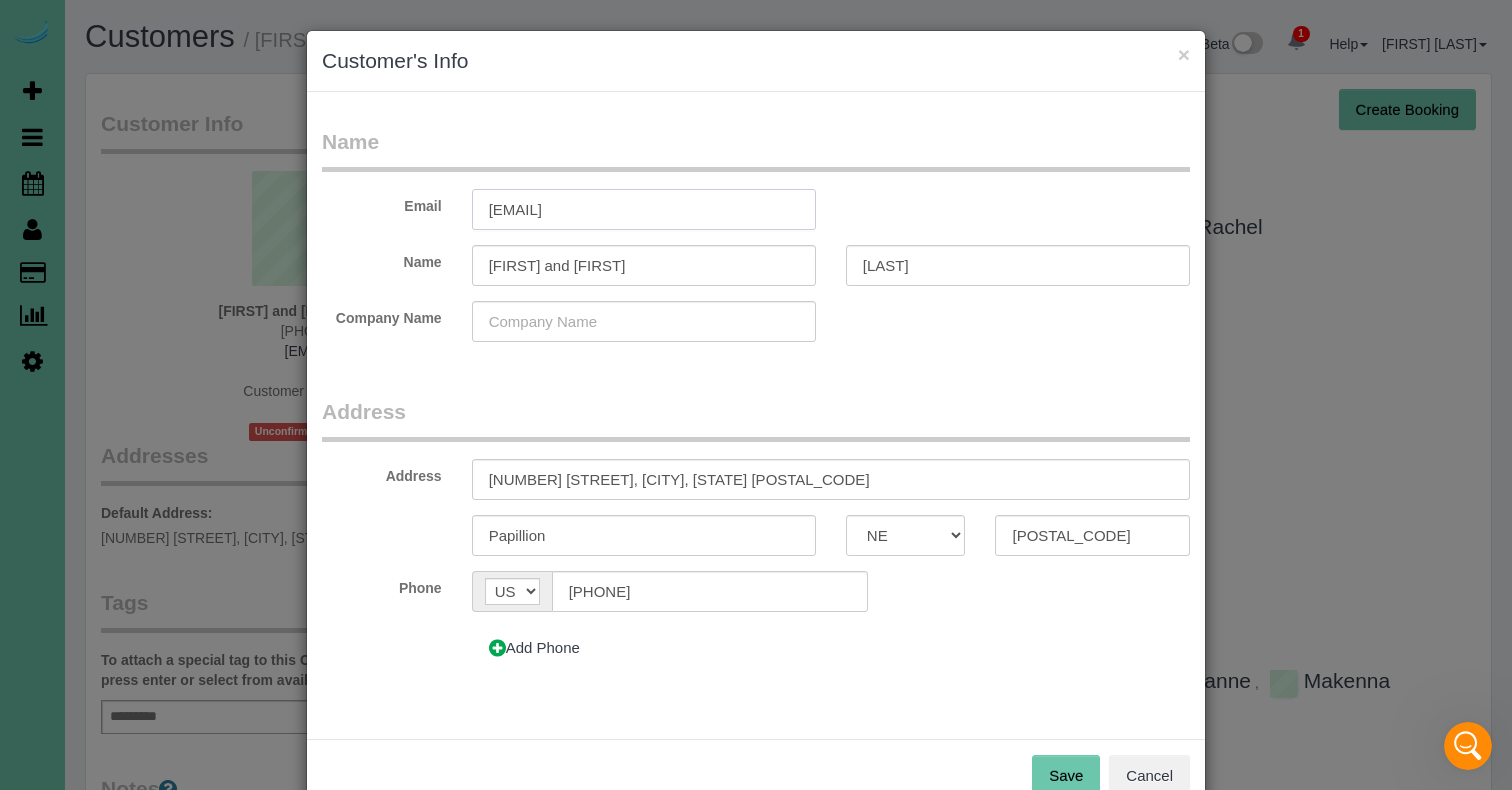 drag, startPoint x: 551, startPoint y: 214, endPoint x: 667, endPoint y: 213, distance: 116.00431 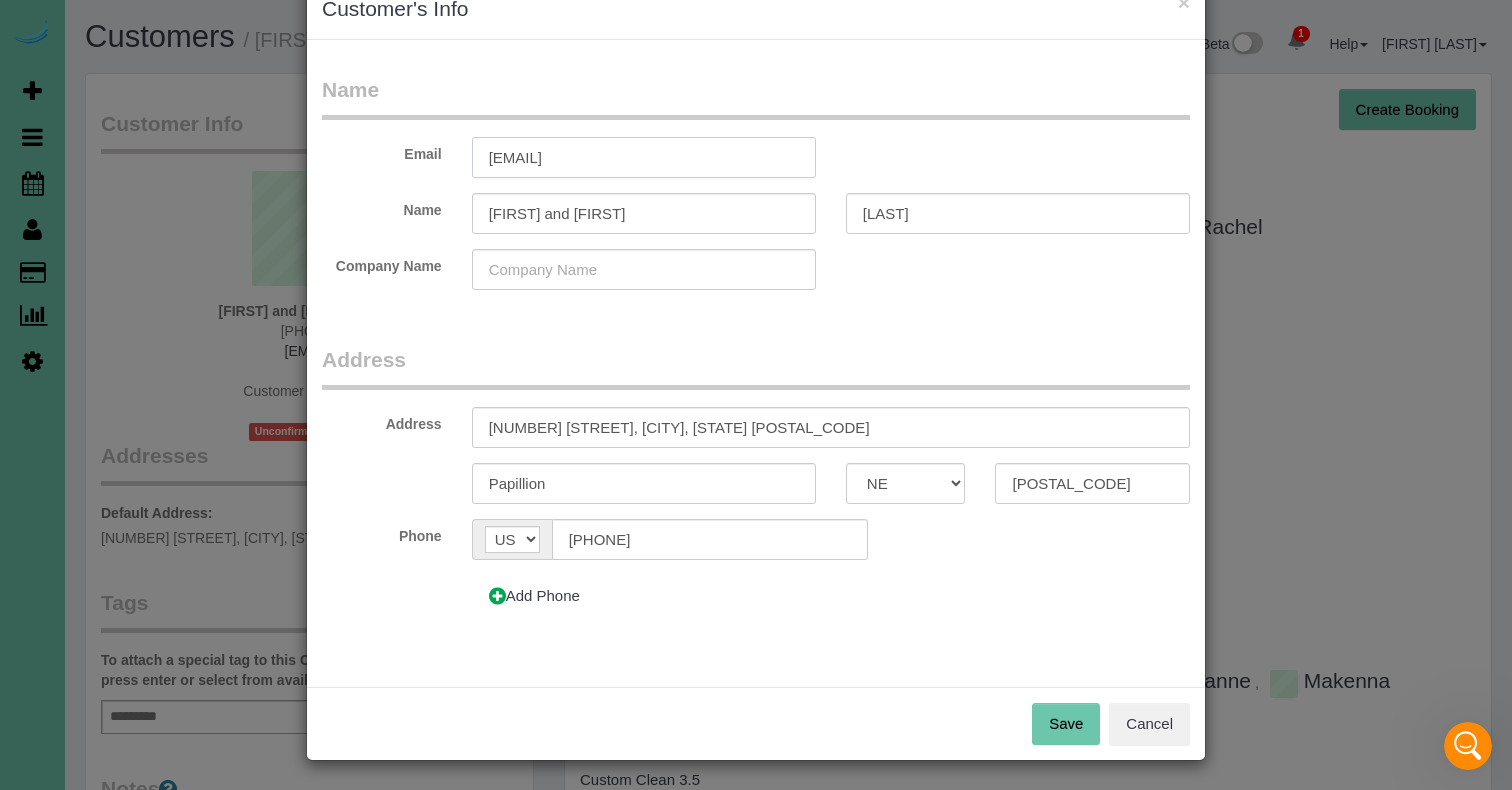 scroll, scrollTop: 51, scrollLeft: 0, axis: vertical 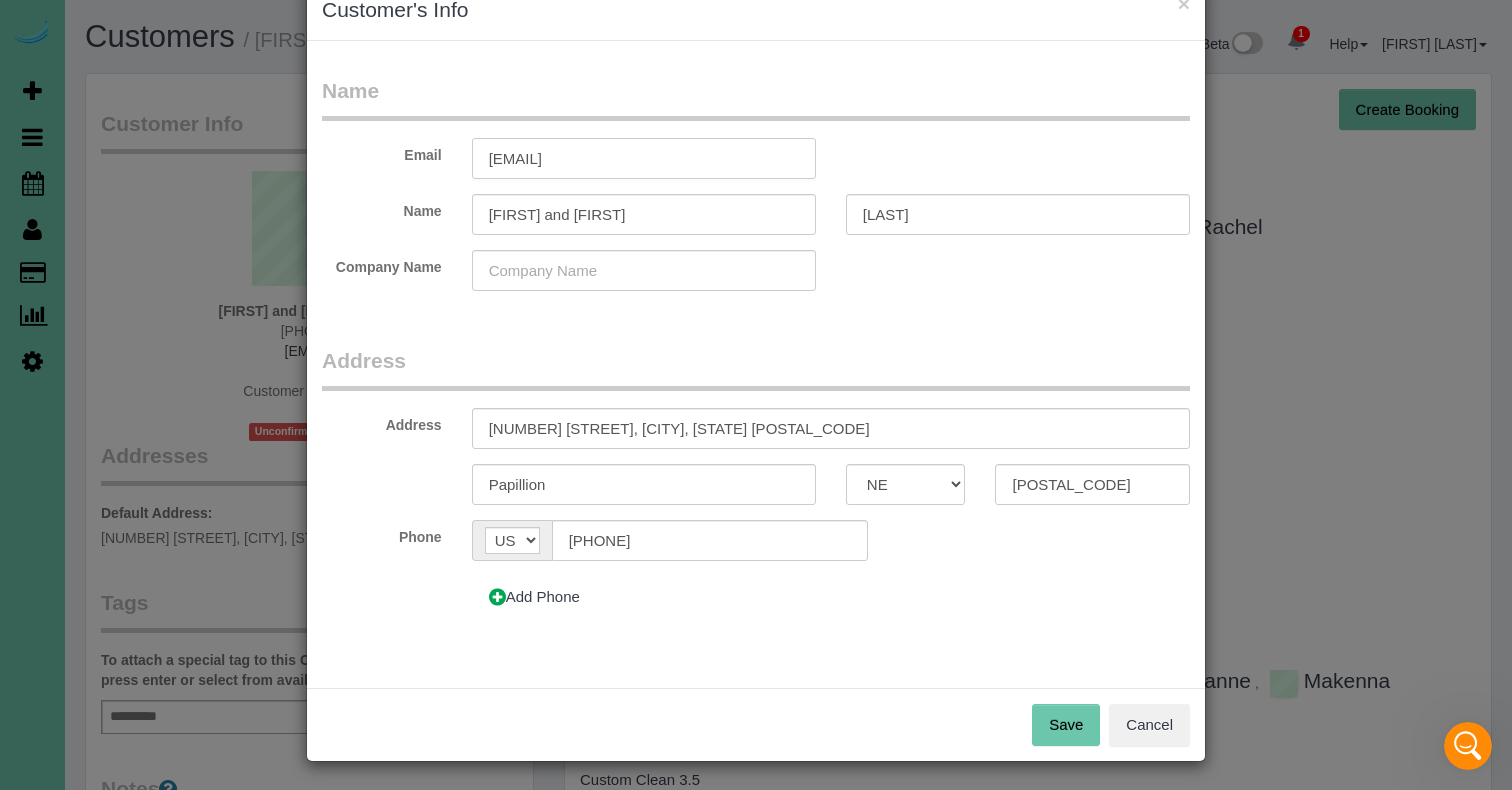 type on "[EMAIL]" 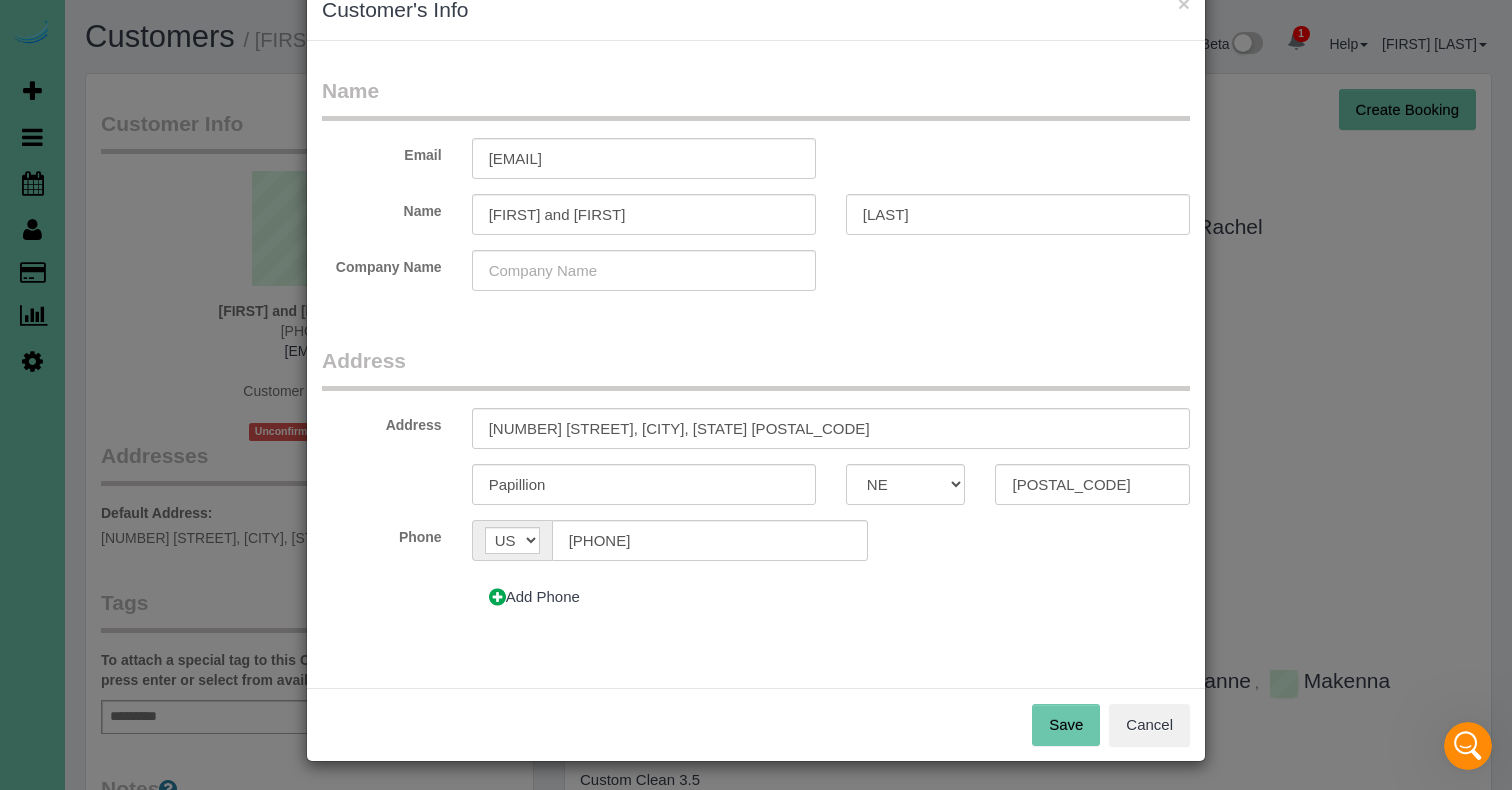 click on "Save" at bounding box center [1066, 725] 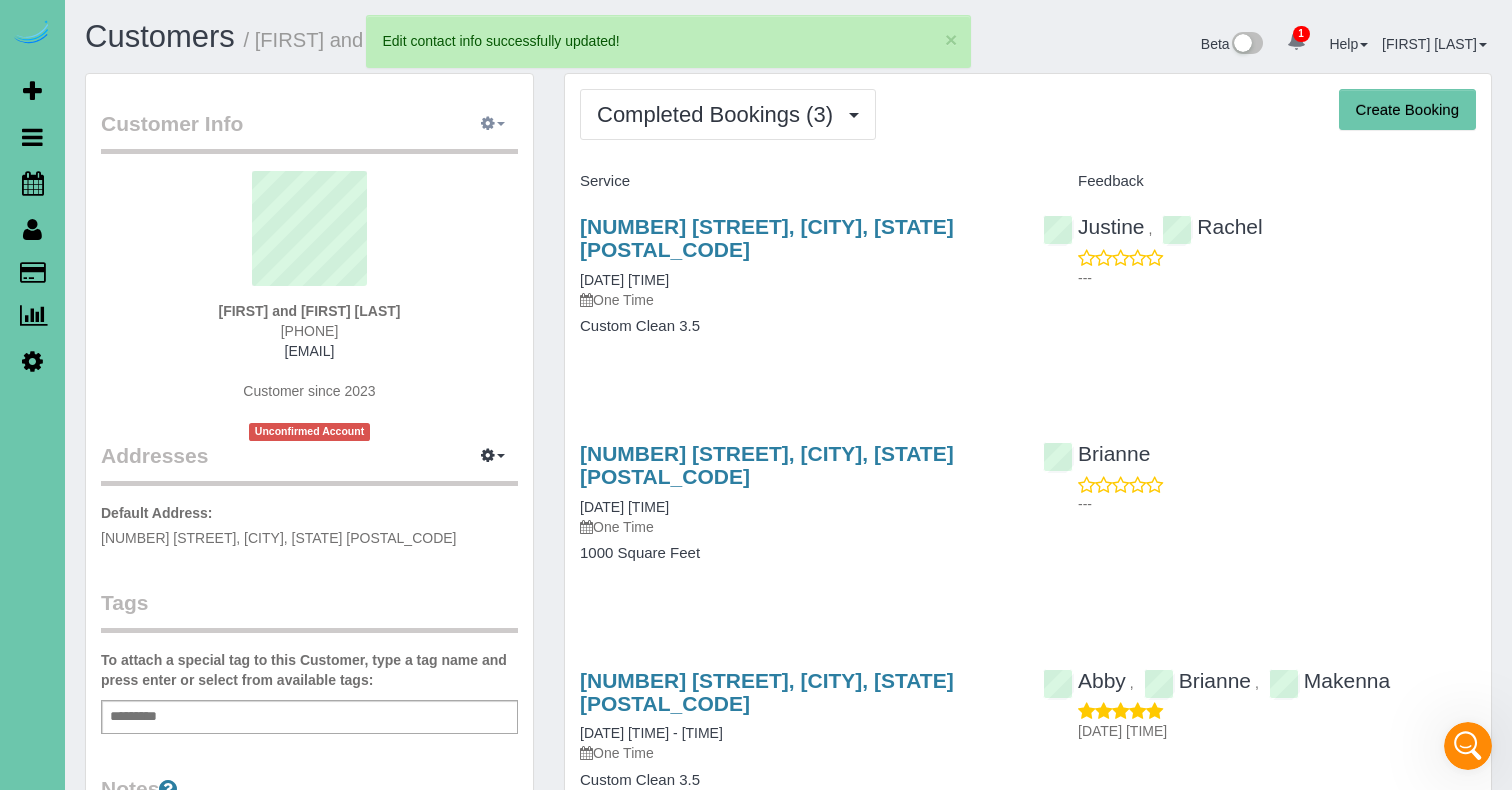 click at bounding box center [488, 123] 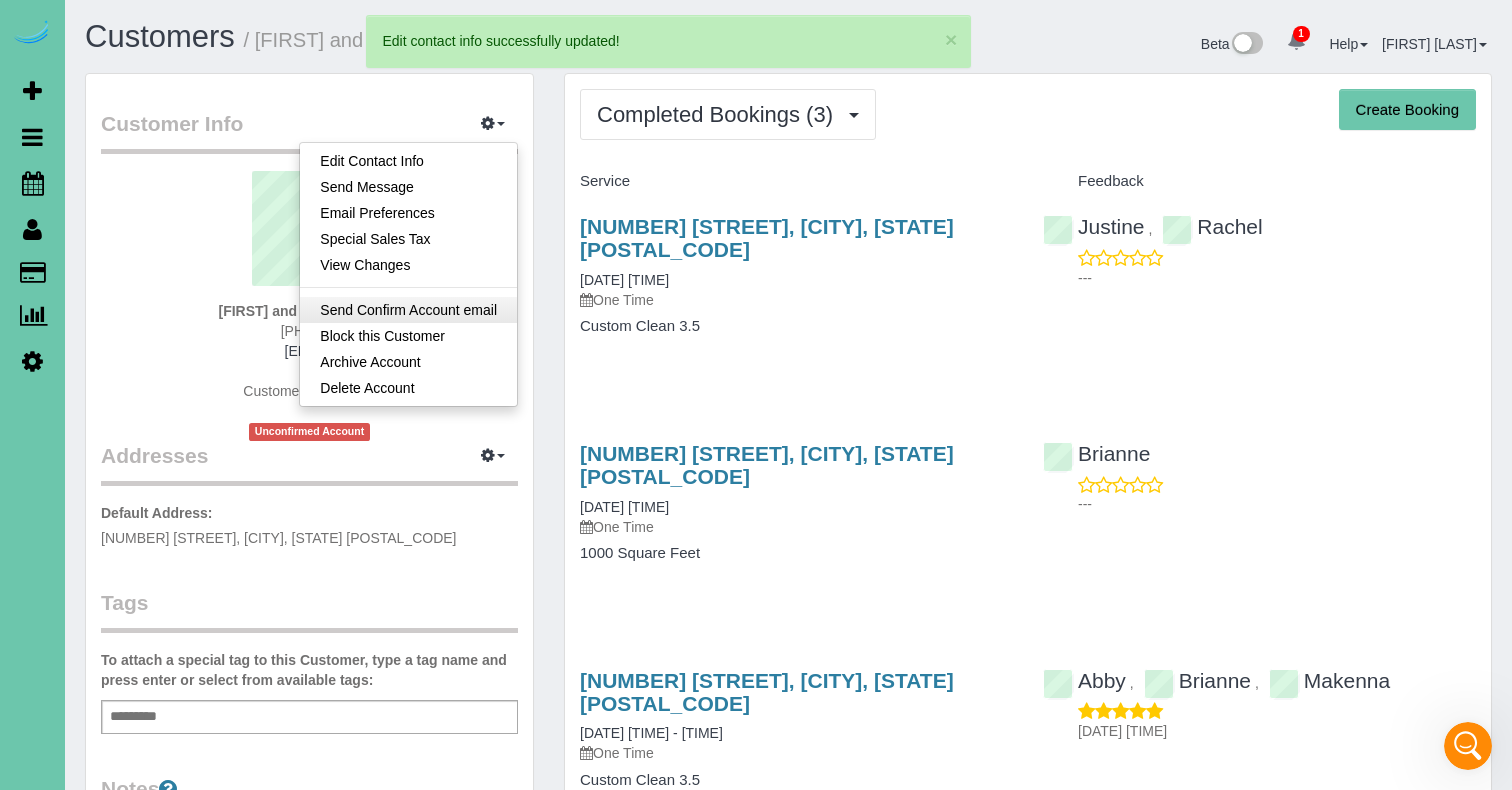 click on "Send Confirm Account email" at bounding box center (408, 310) 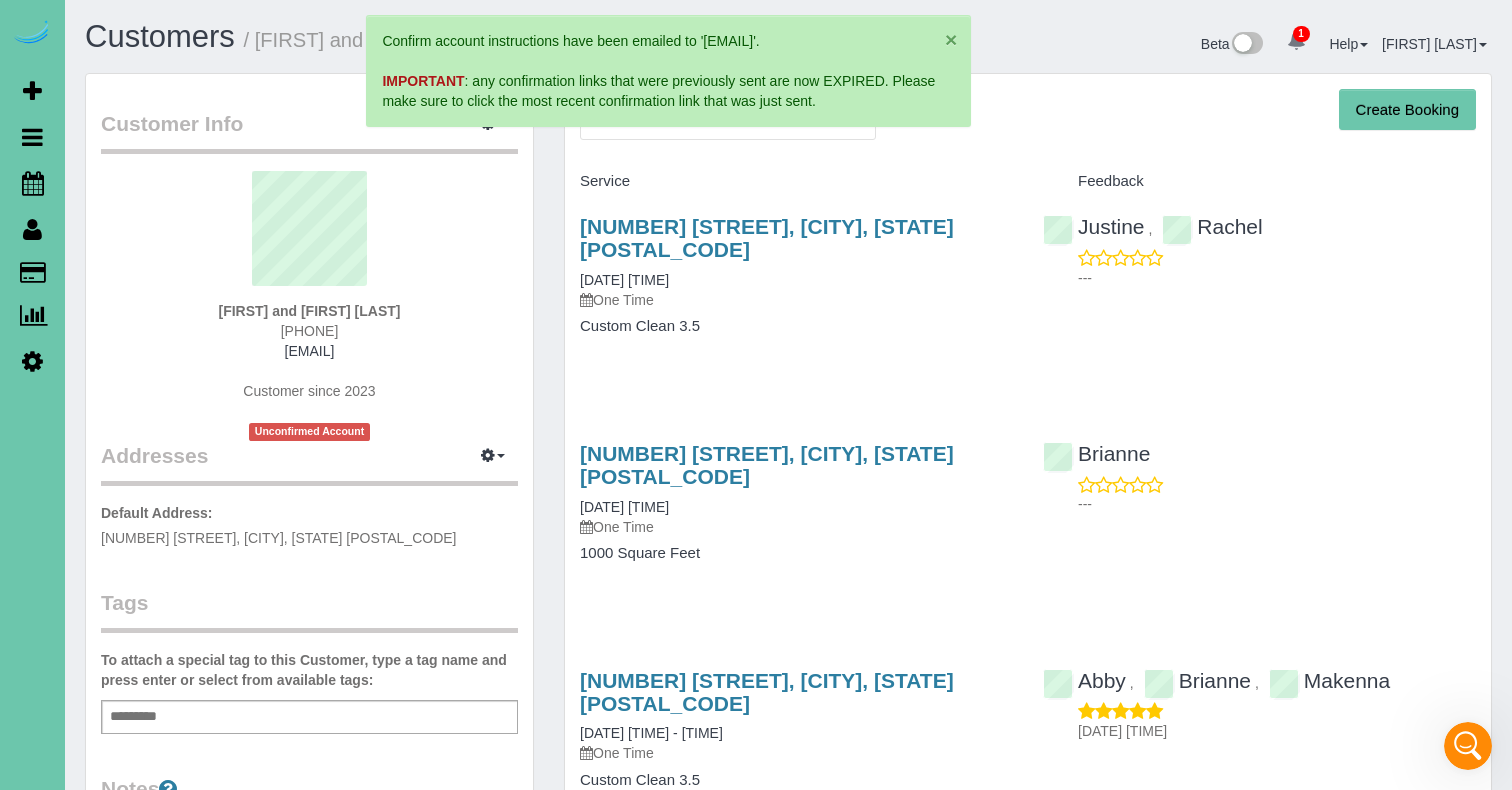 click on "×" at bounding box center [951, 39] 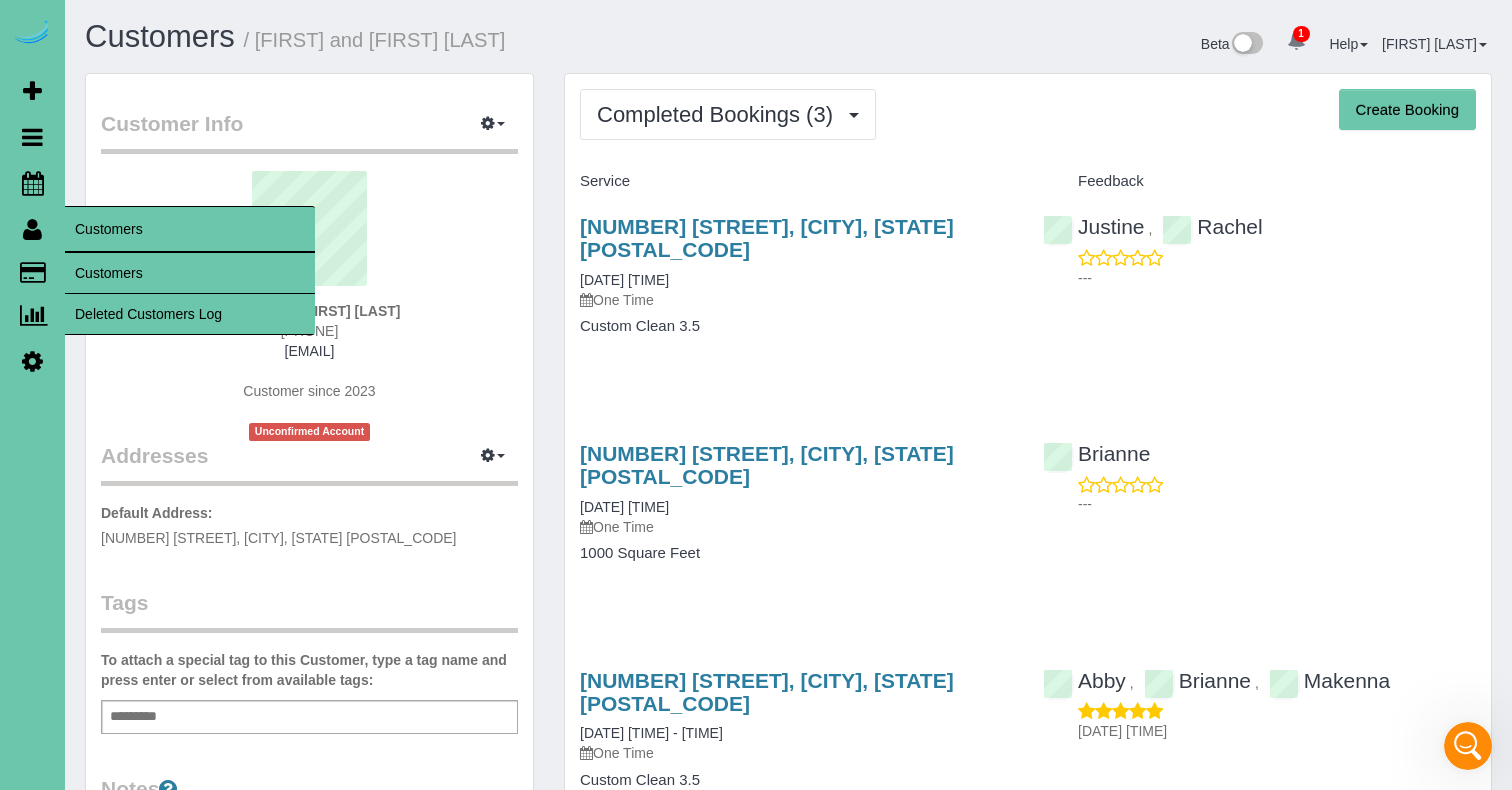 click on "Customers" at bounding box center [190, 273] 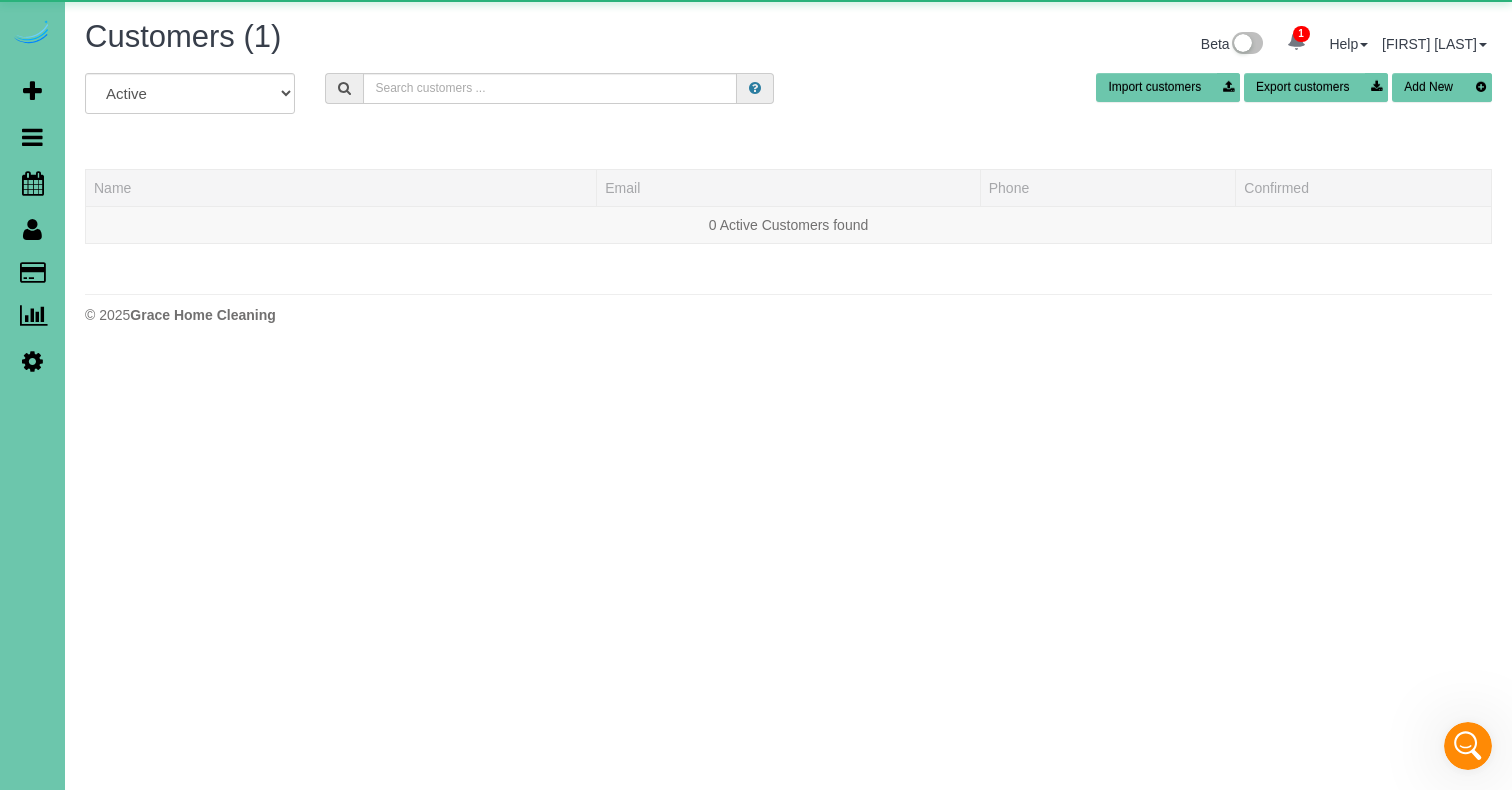 scroll, scrollTop: 99578, scrollLeft: 98488, axis: both 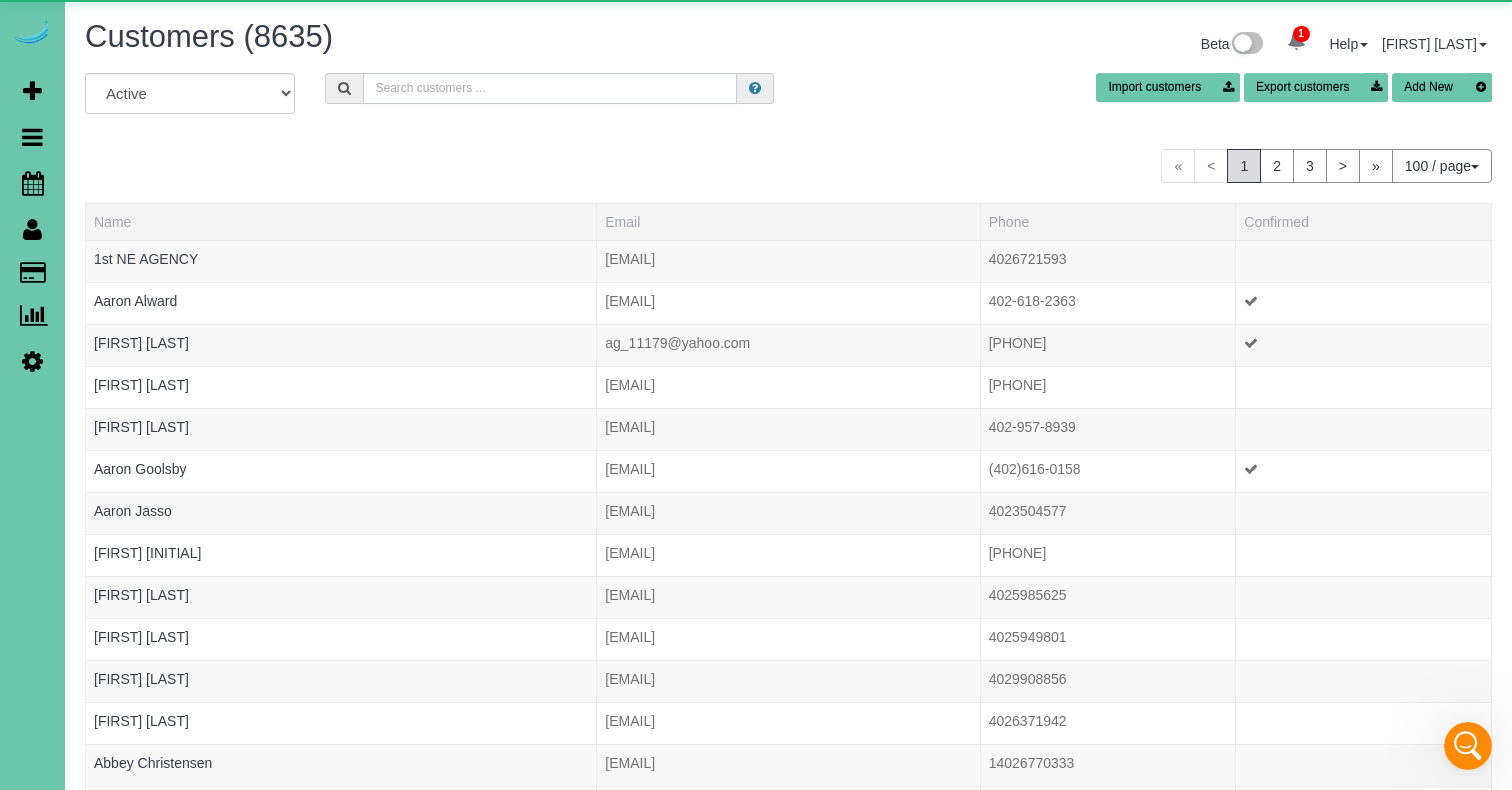 click at bounding box center [550, 88] 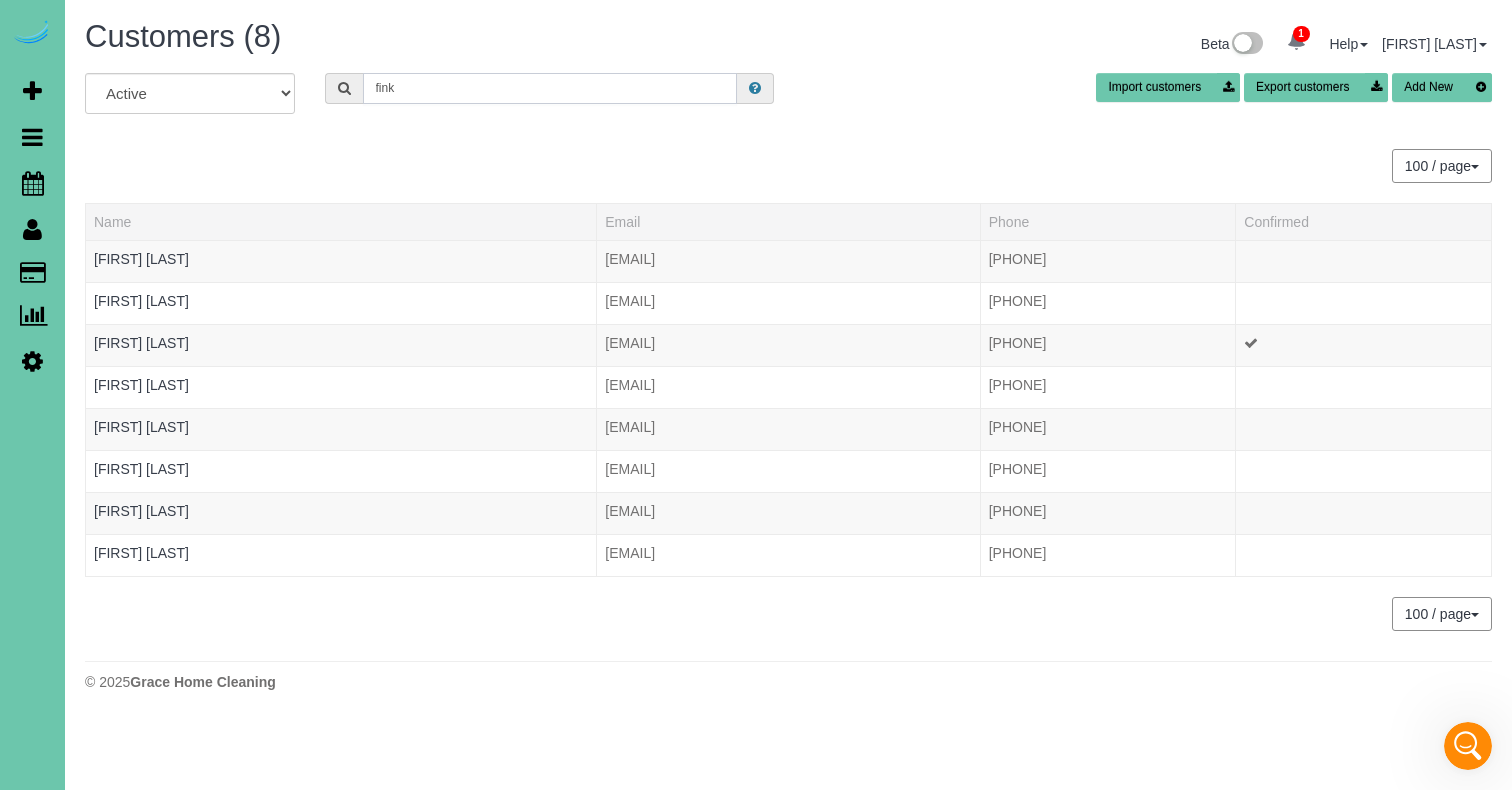 scroll, scrollTop: 720, scrollLeft: 1512, axis: both 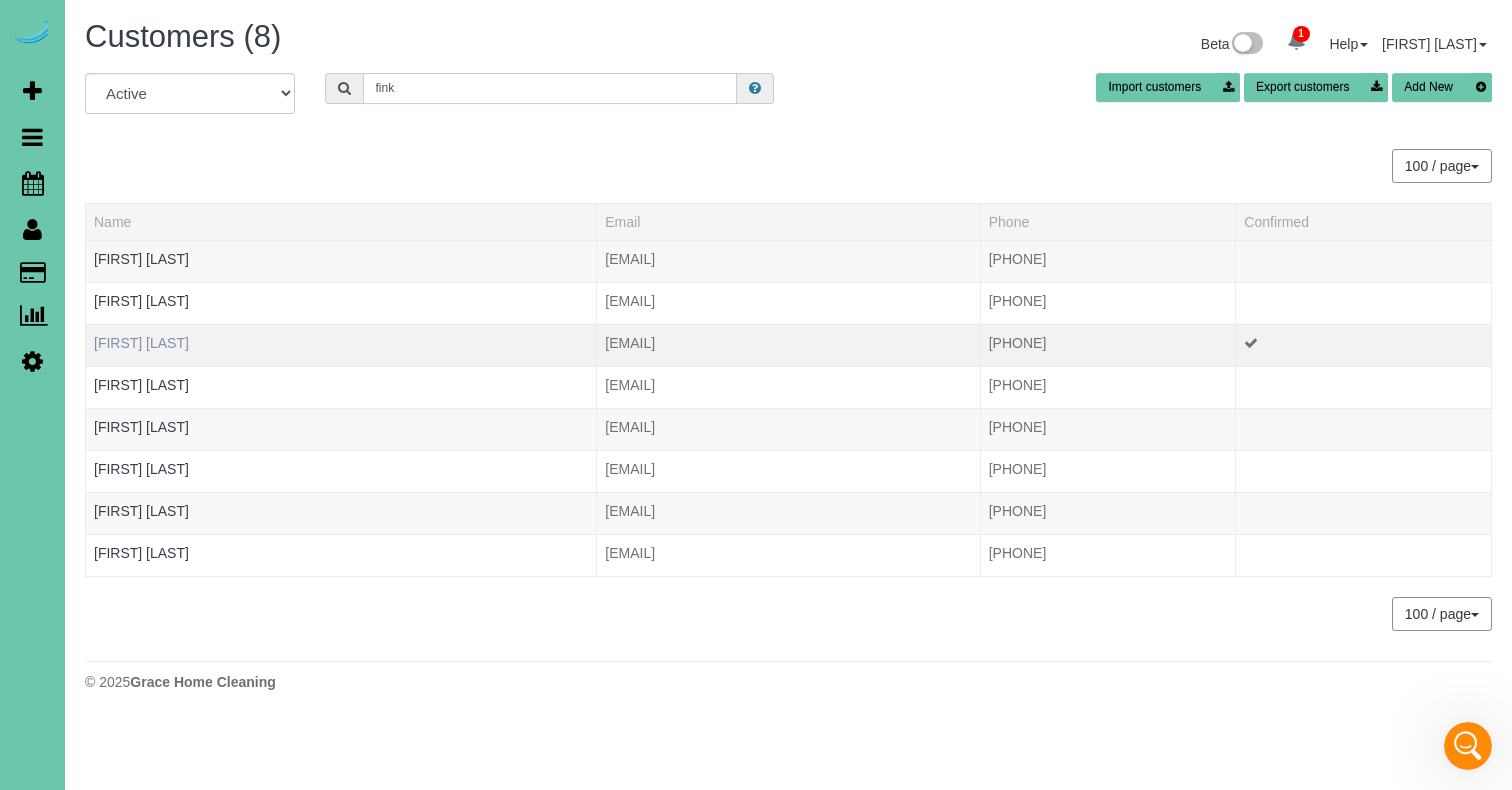 type on "fink" 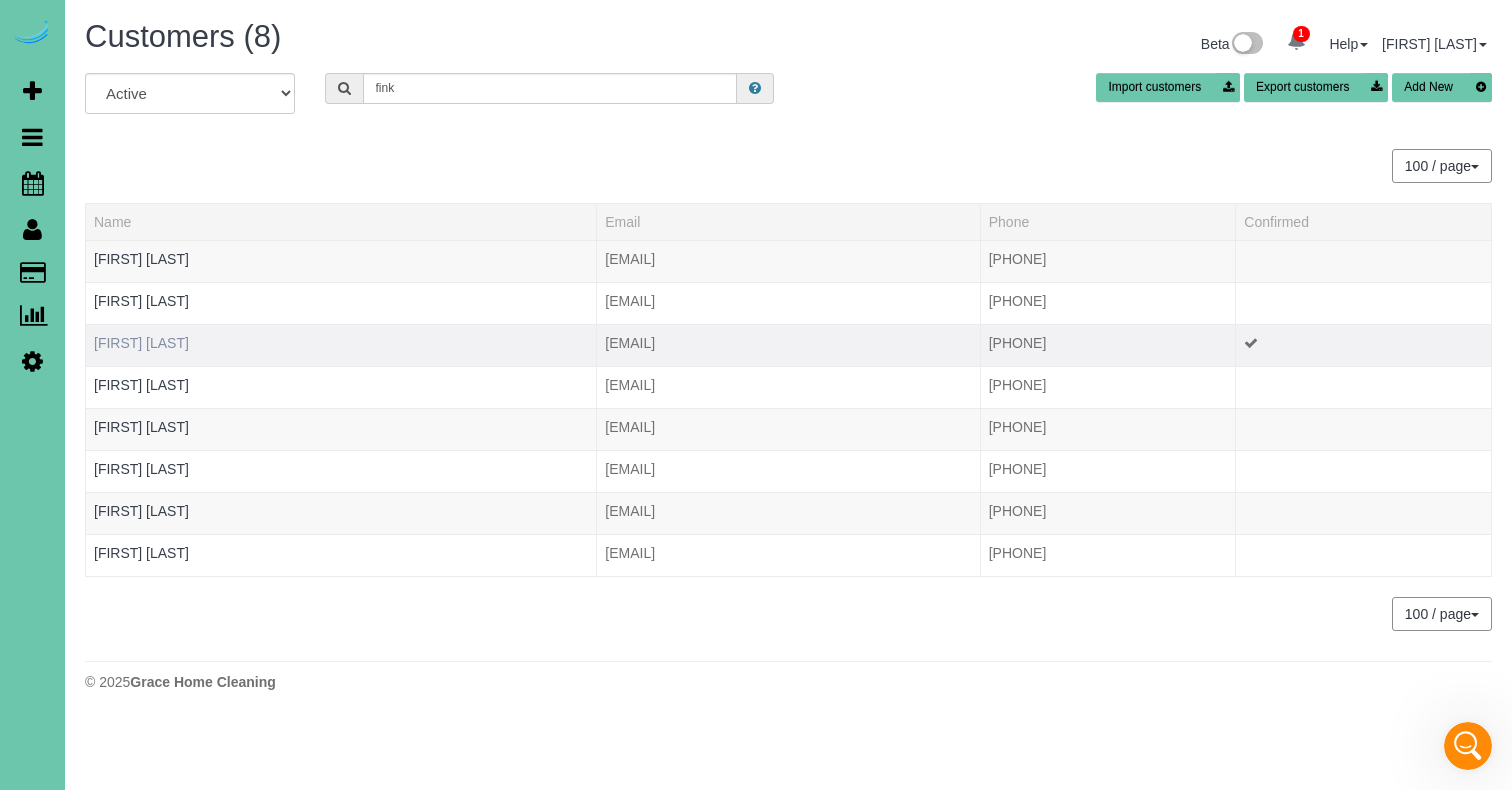 click on "[FIRST] [LAST]" at bounding box center [141, 343] 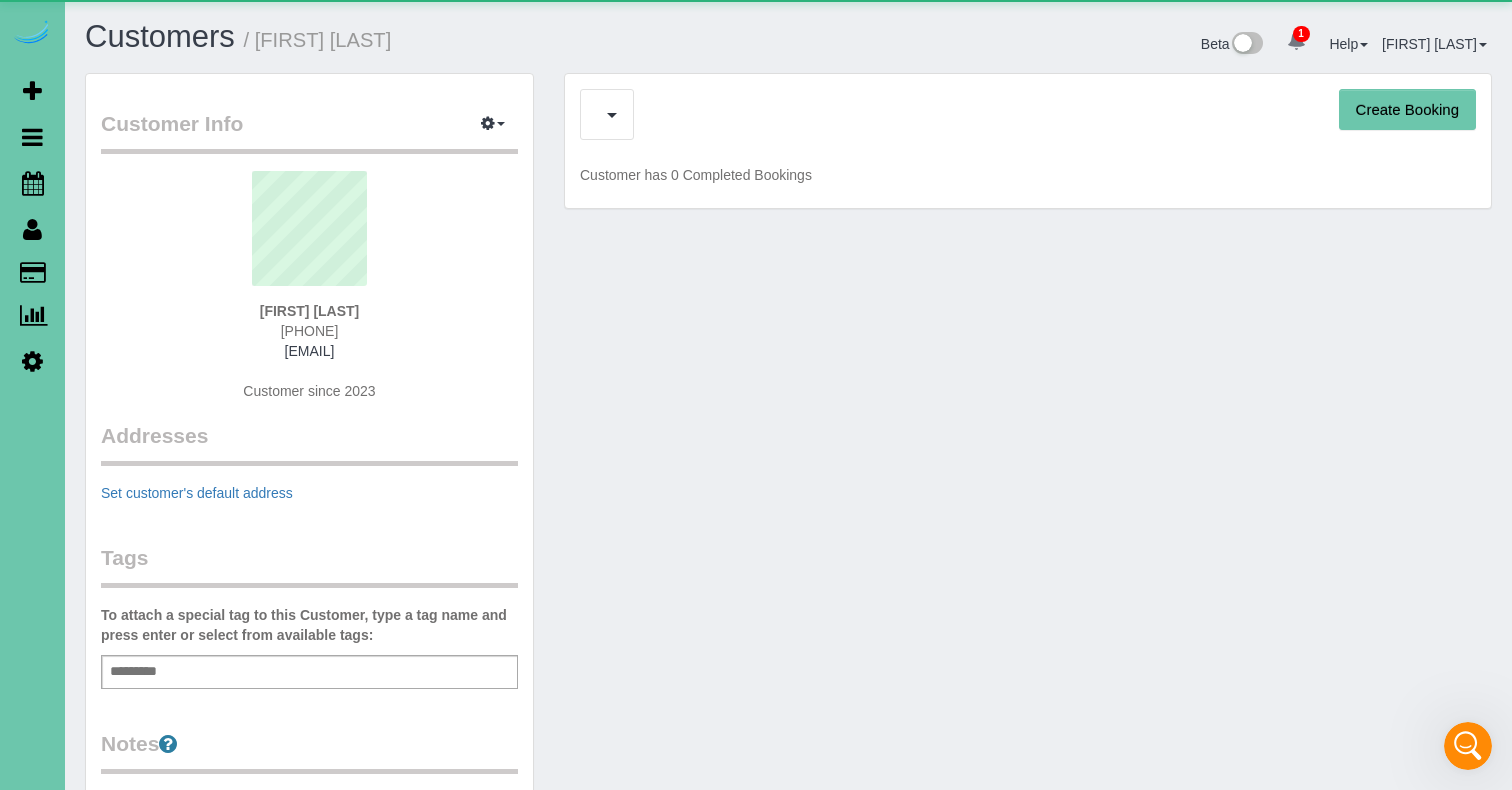 scroll, scrollTop: 98744, scrollLeft: 98488, axis: both 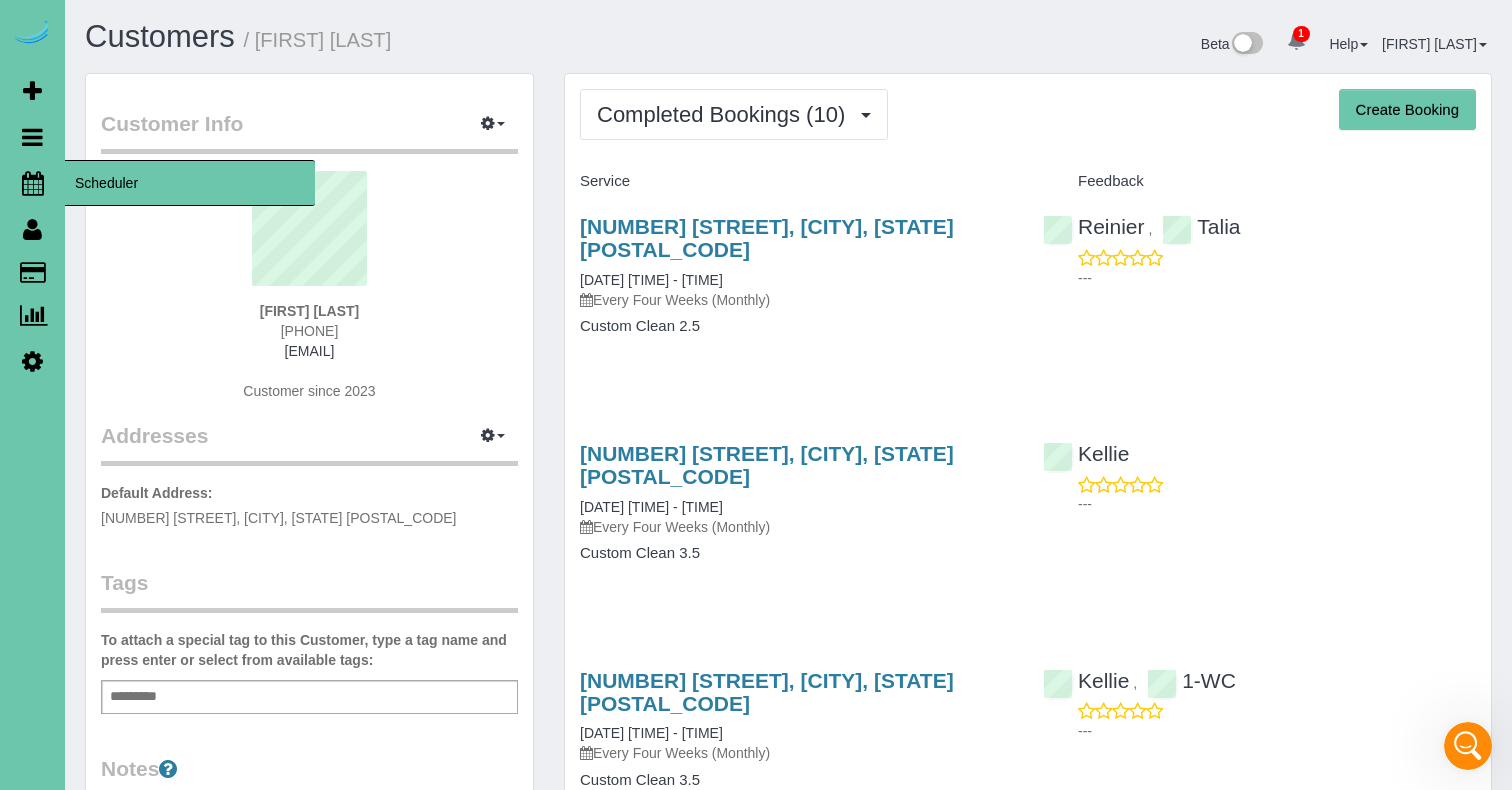 click at bounding box center (33, 183) 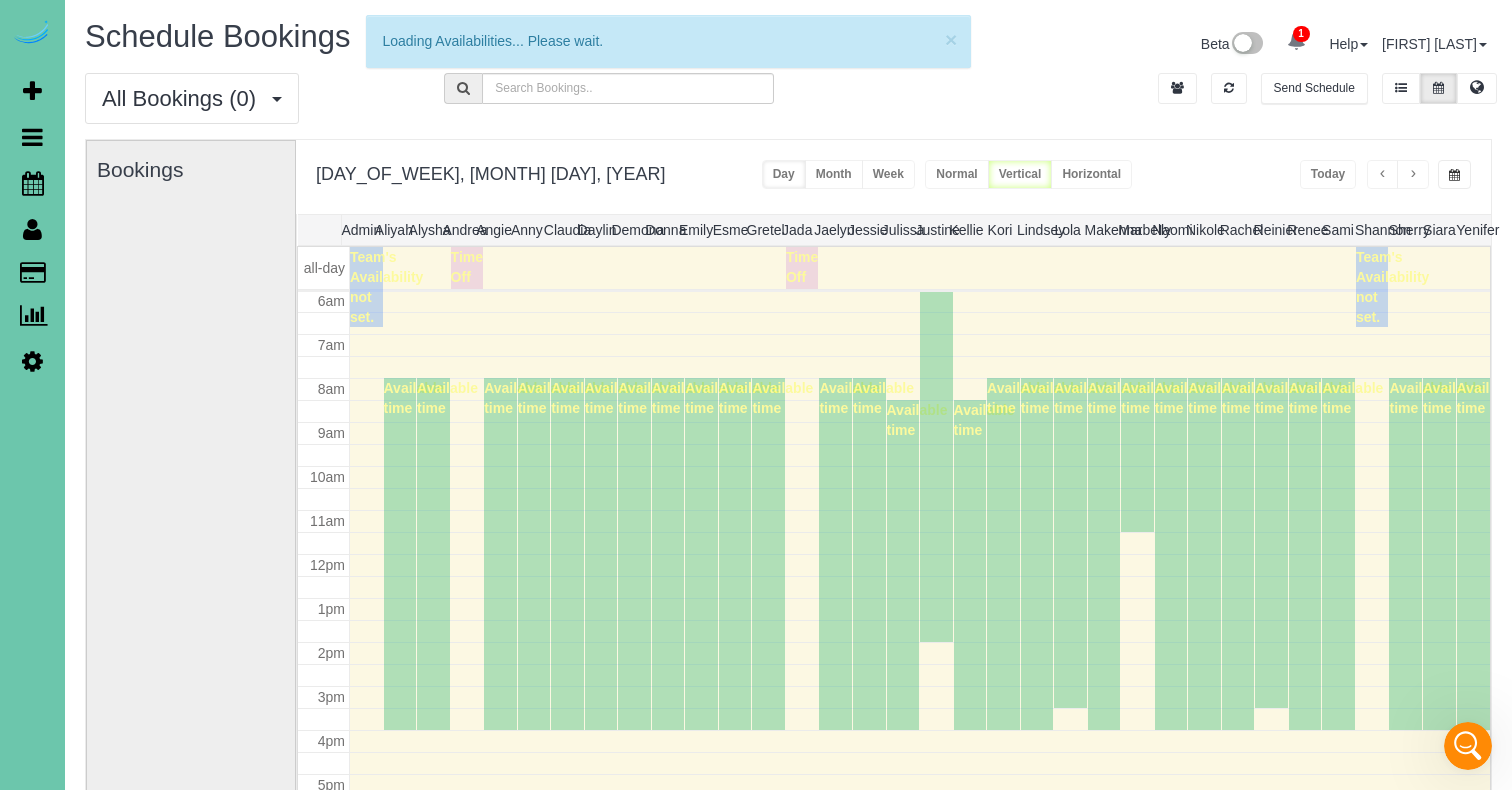 scroll, scrollTop: 265, scrollLeft: 0, axis: vertical 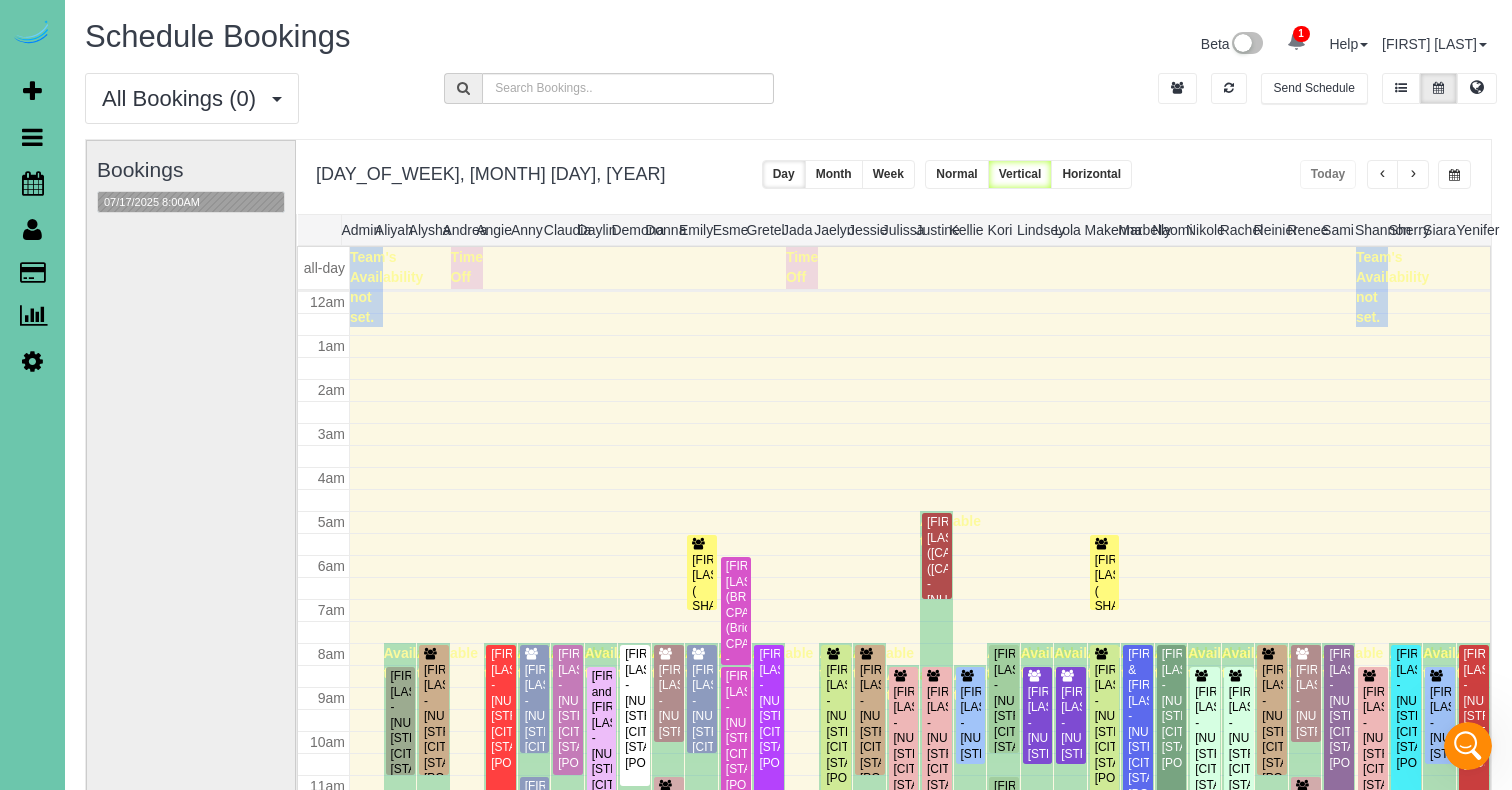 click at bounding box center [1454, 174] 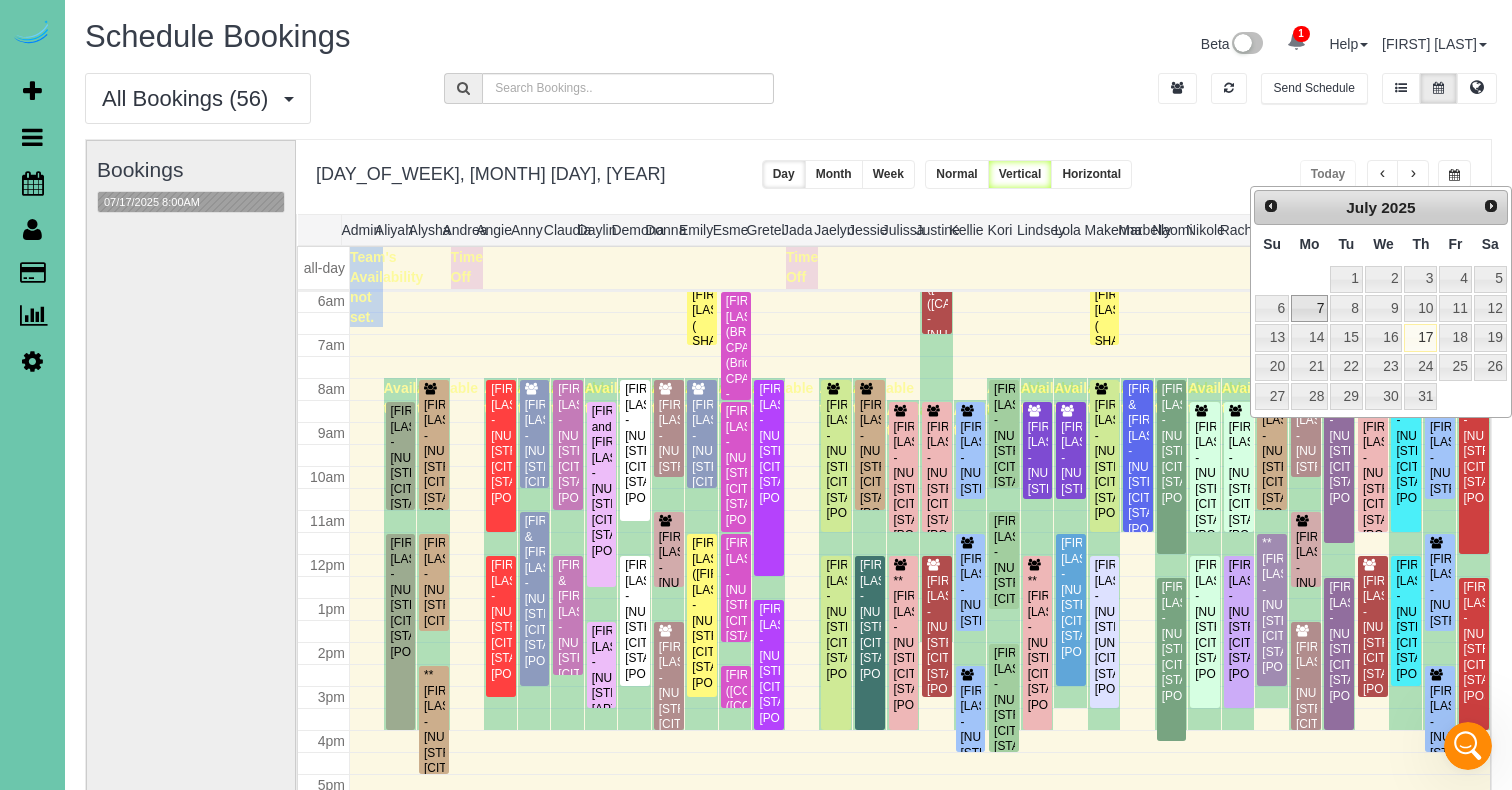 click on "7" at bounding box center [1309, 308] 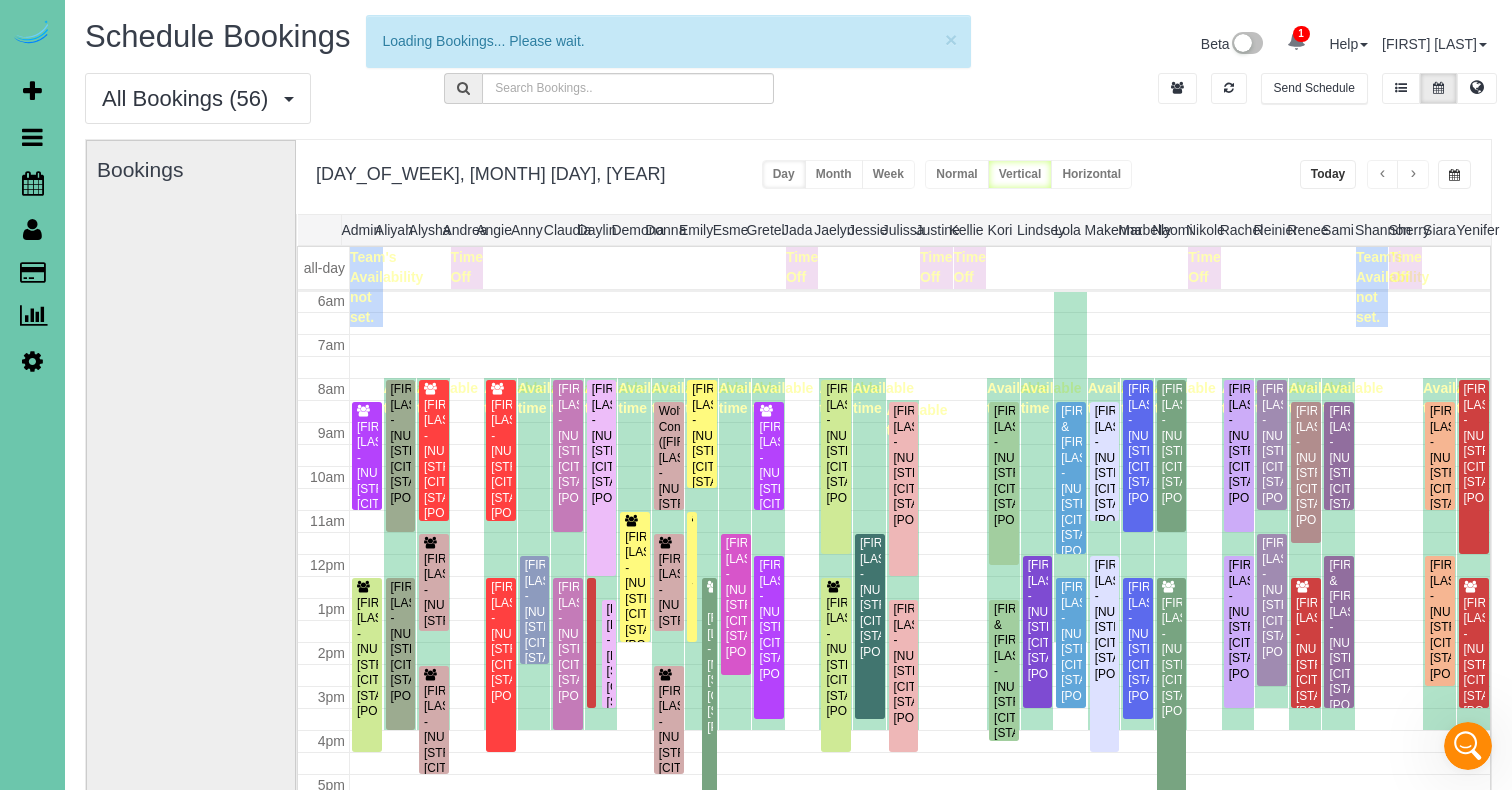 scroll, scrollTop: 265, scrollLeft: 0, axis: vertical 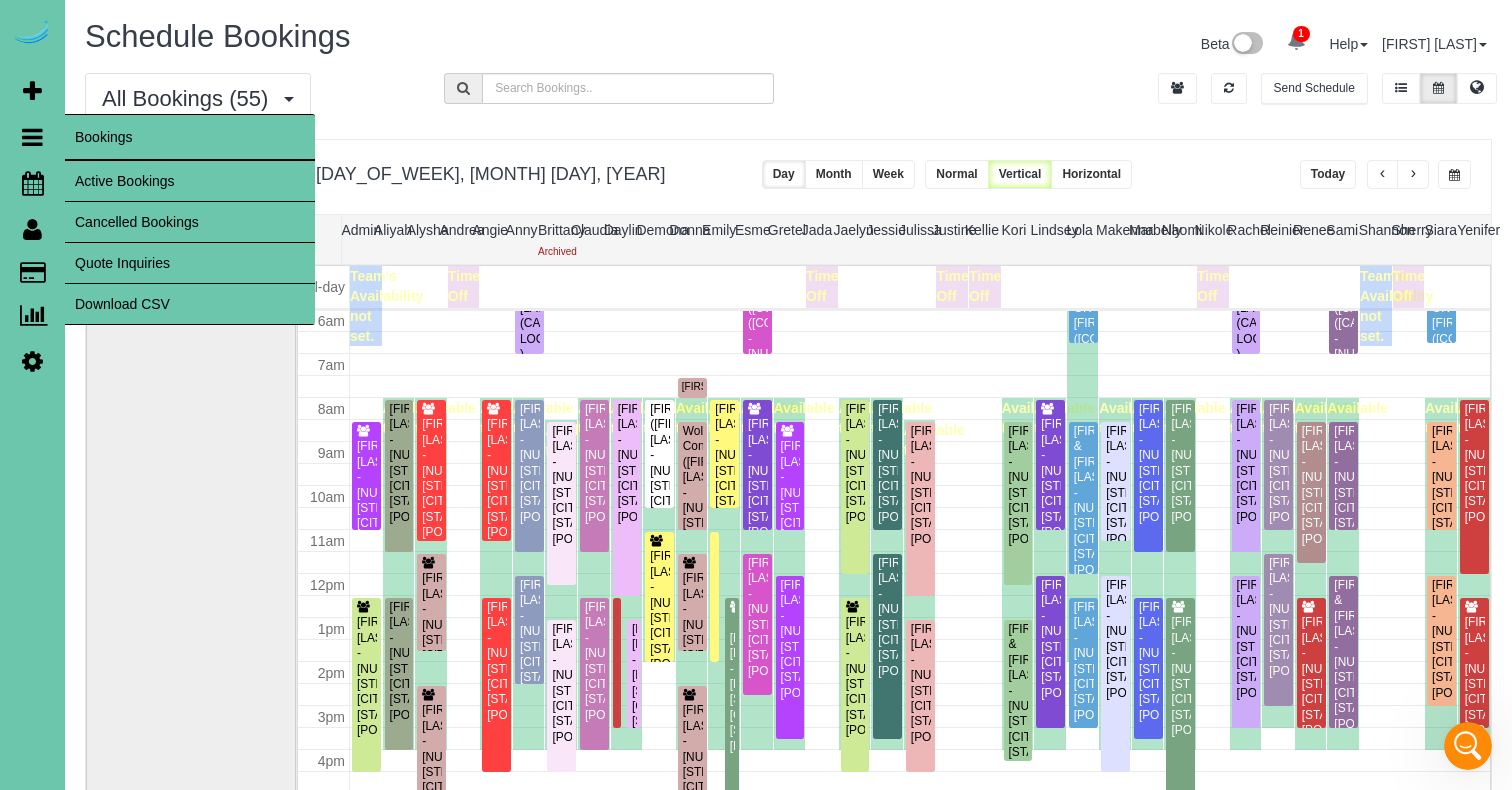 click on "Download CSV" at bounding box center (190, 304) 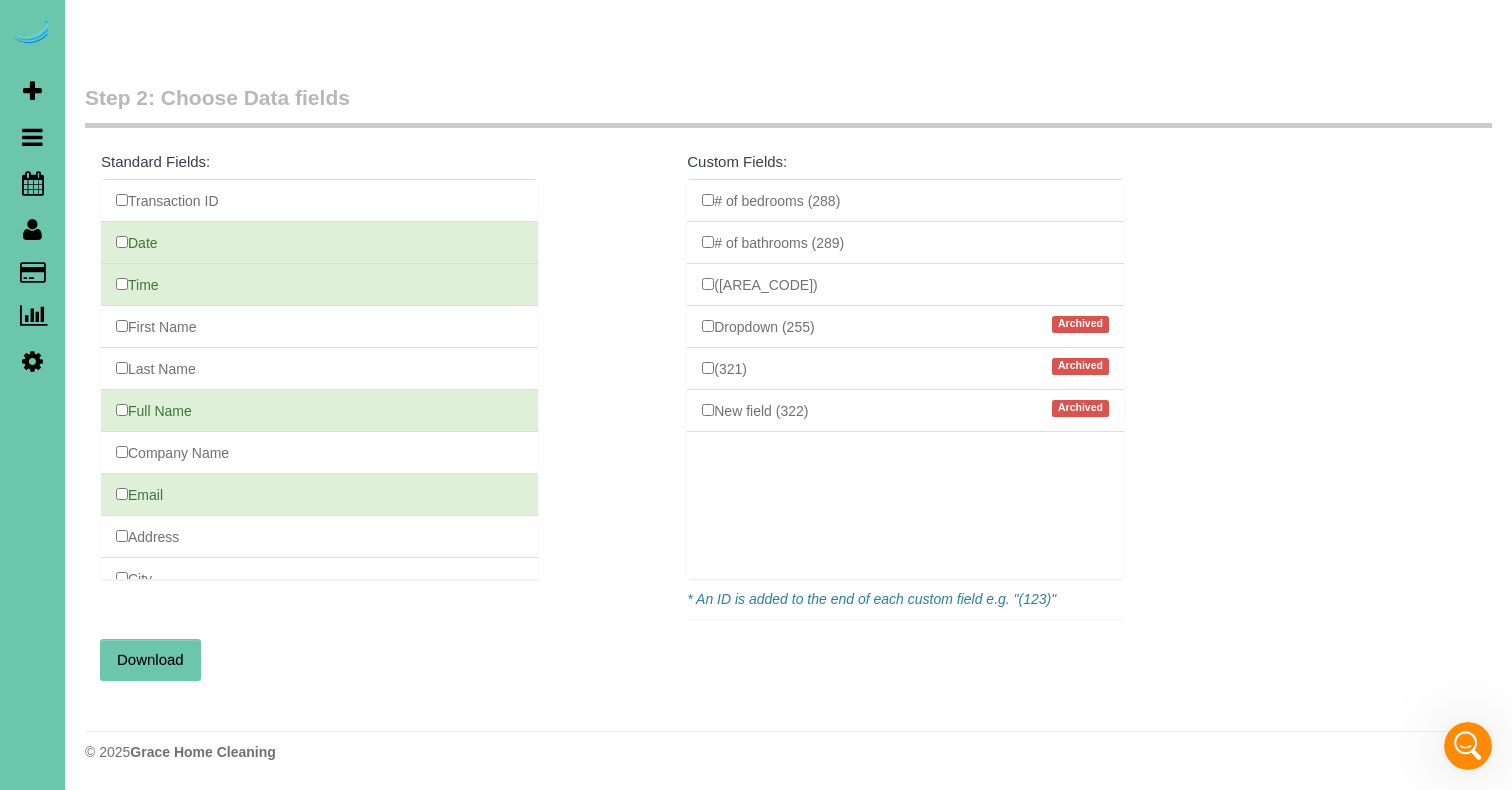 scroll, scrollTop: 372, scrollLeft: 0, axis: vertical 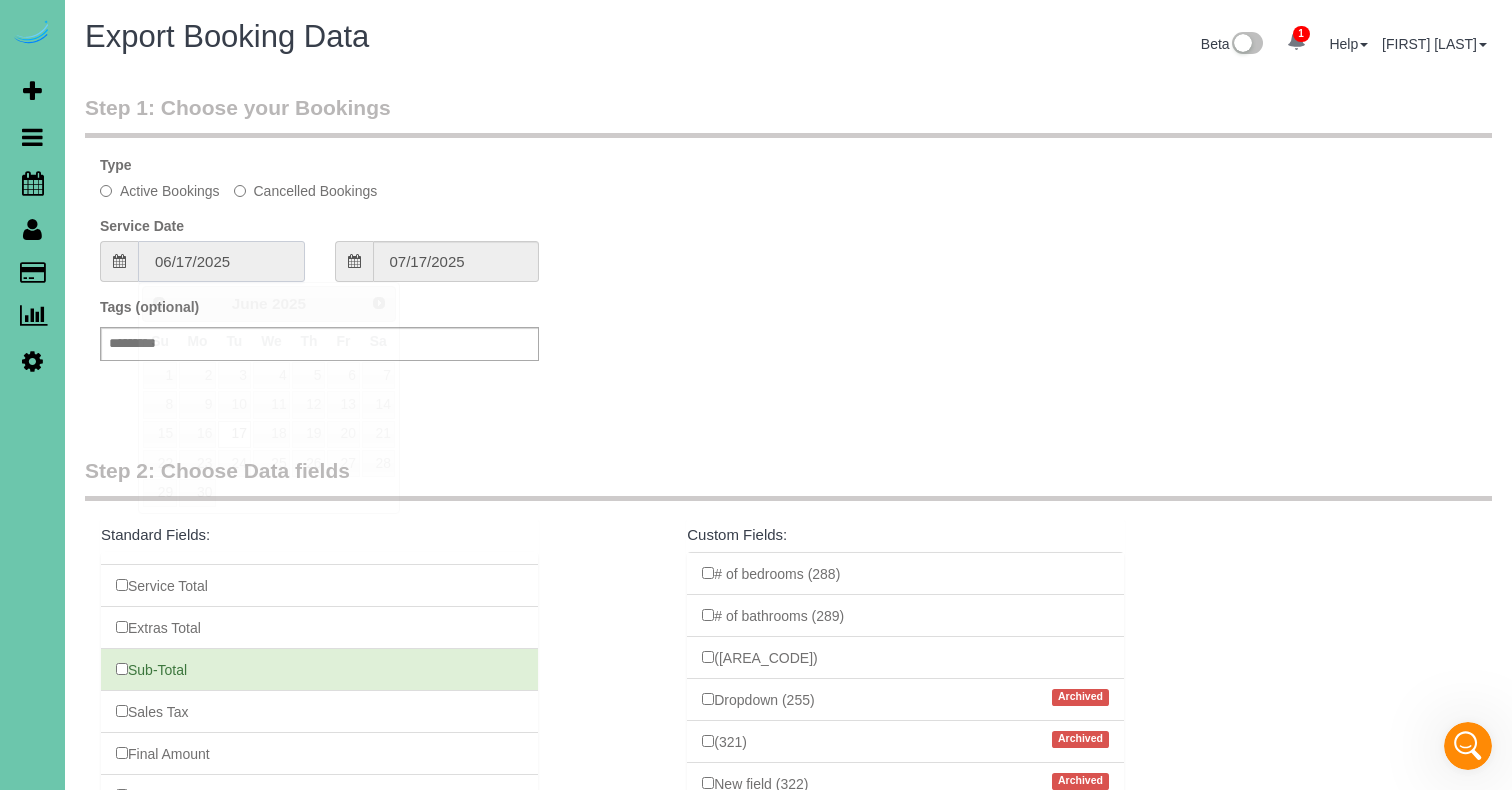 click on "06/17/2025" at bounding box center (221, 261) 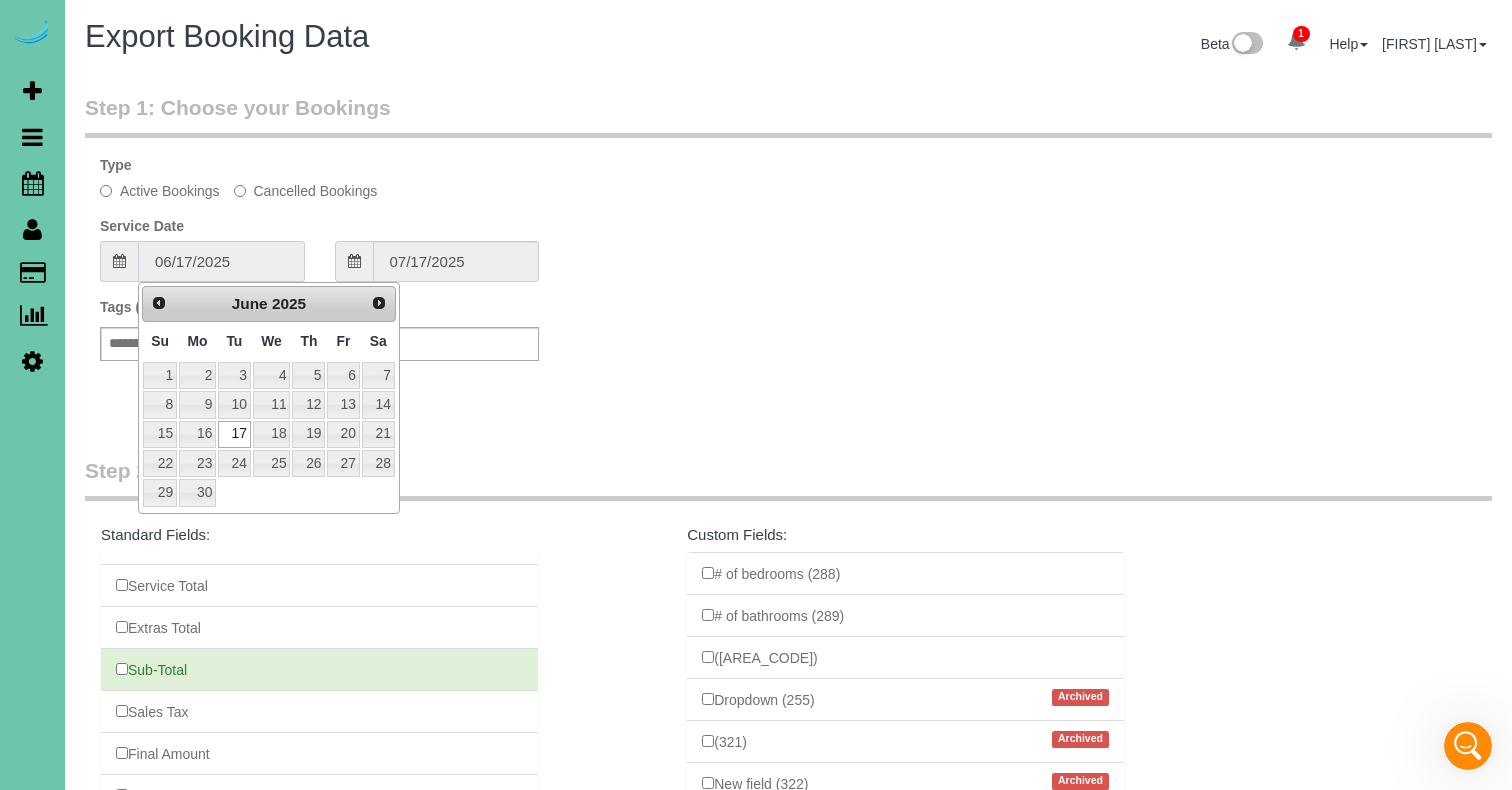 scroll, scrollTop: 0, scrollLeft: 0, axis: both 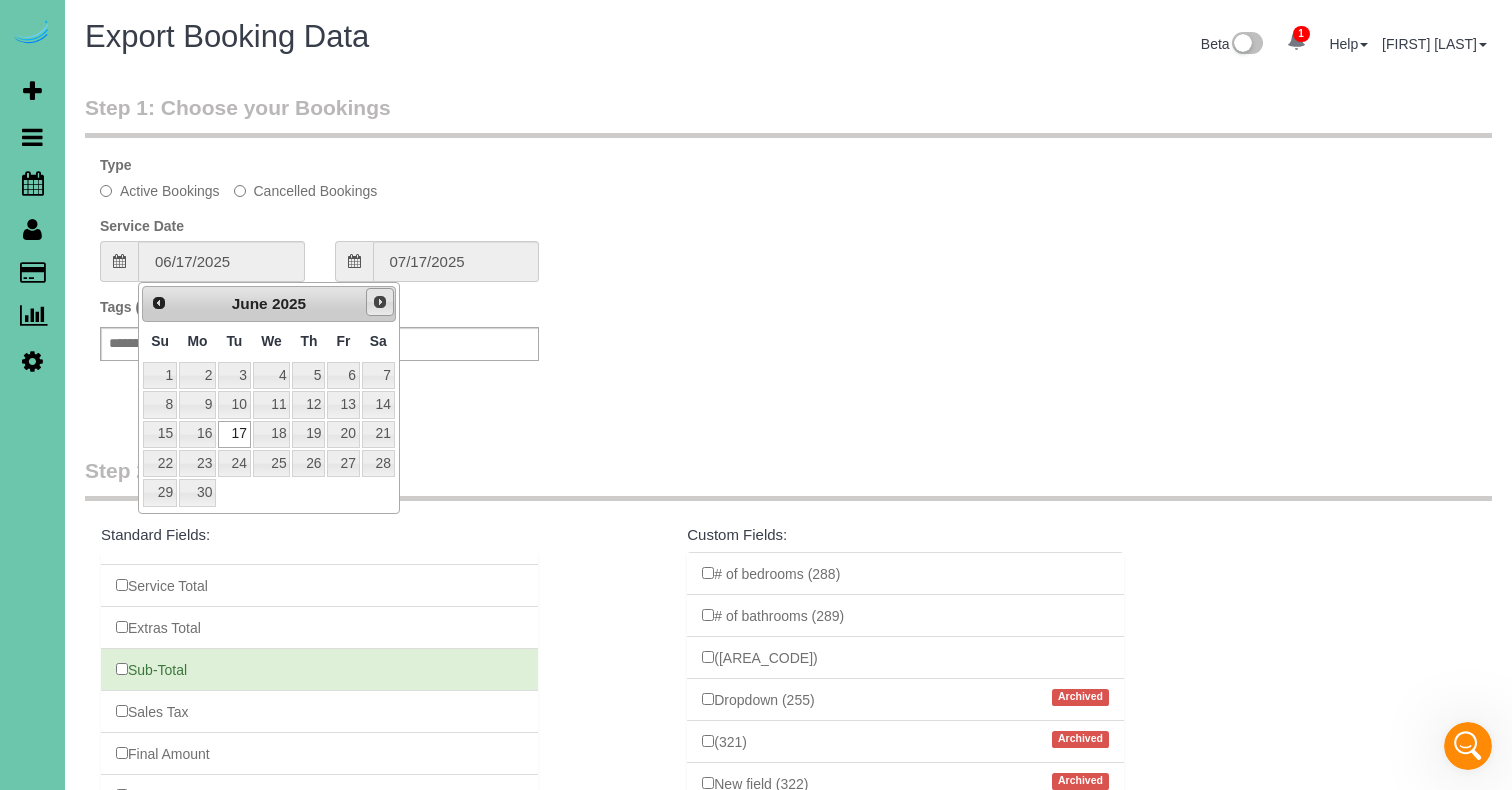 click on "Next" at bounding box center (380, 302) 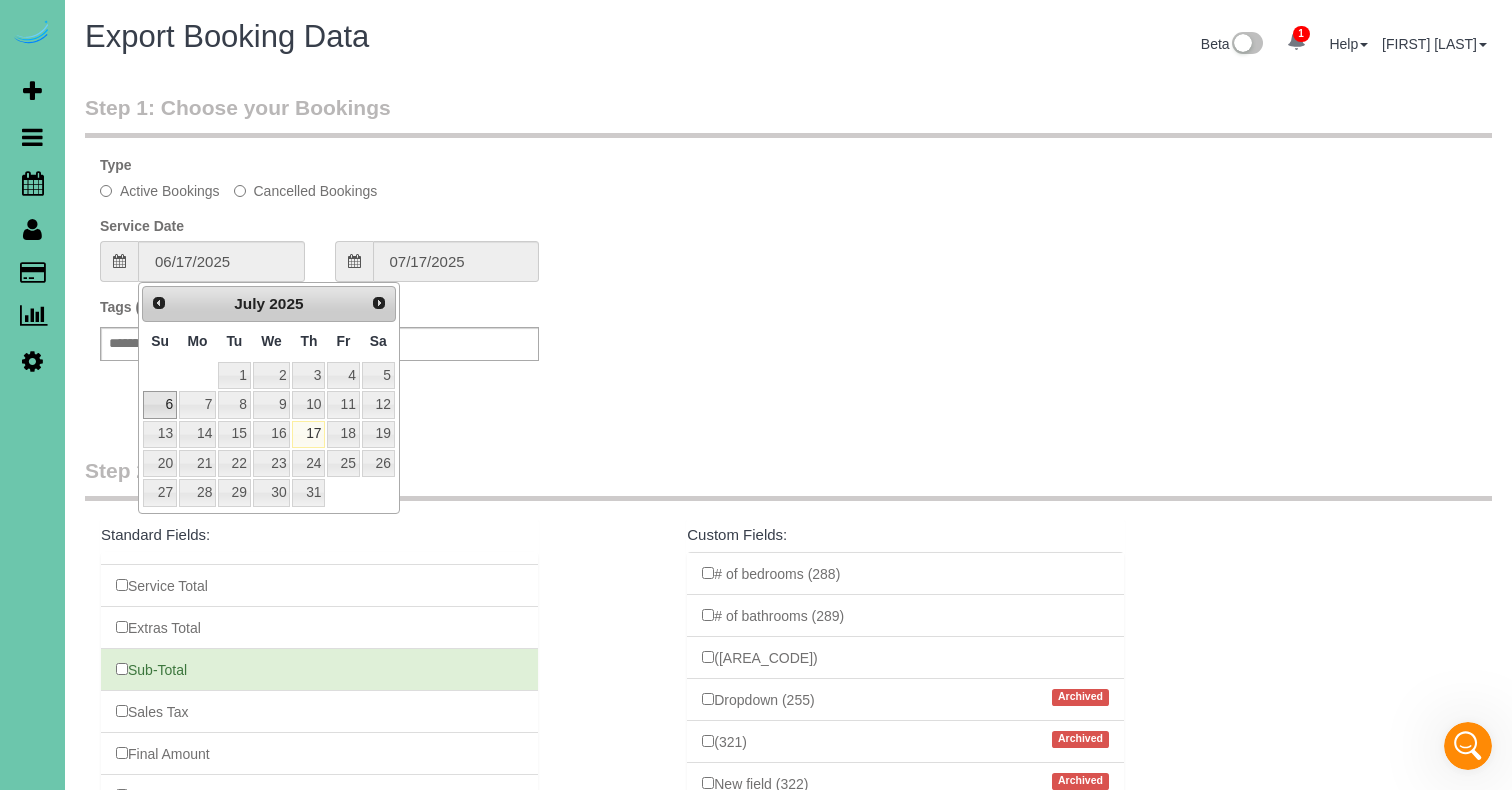 drag, startPoint x: 159, startPoint y: 403, endPoint x: 169, endPoint y: 397, distance: 11.661903 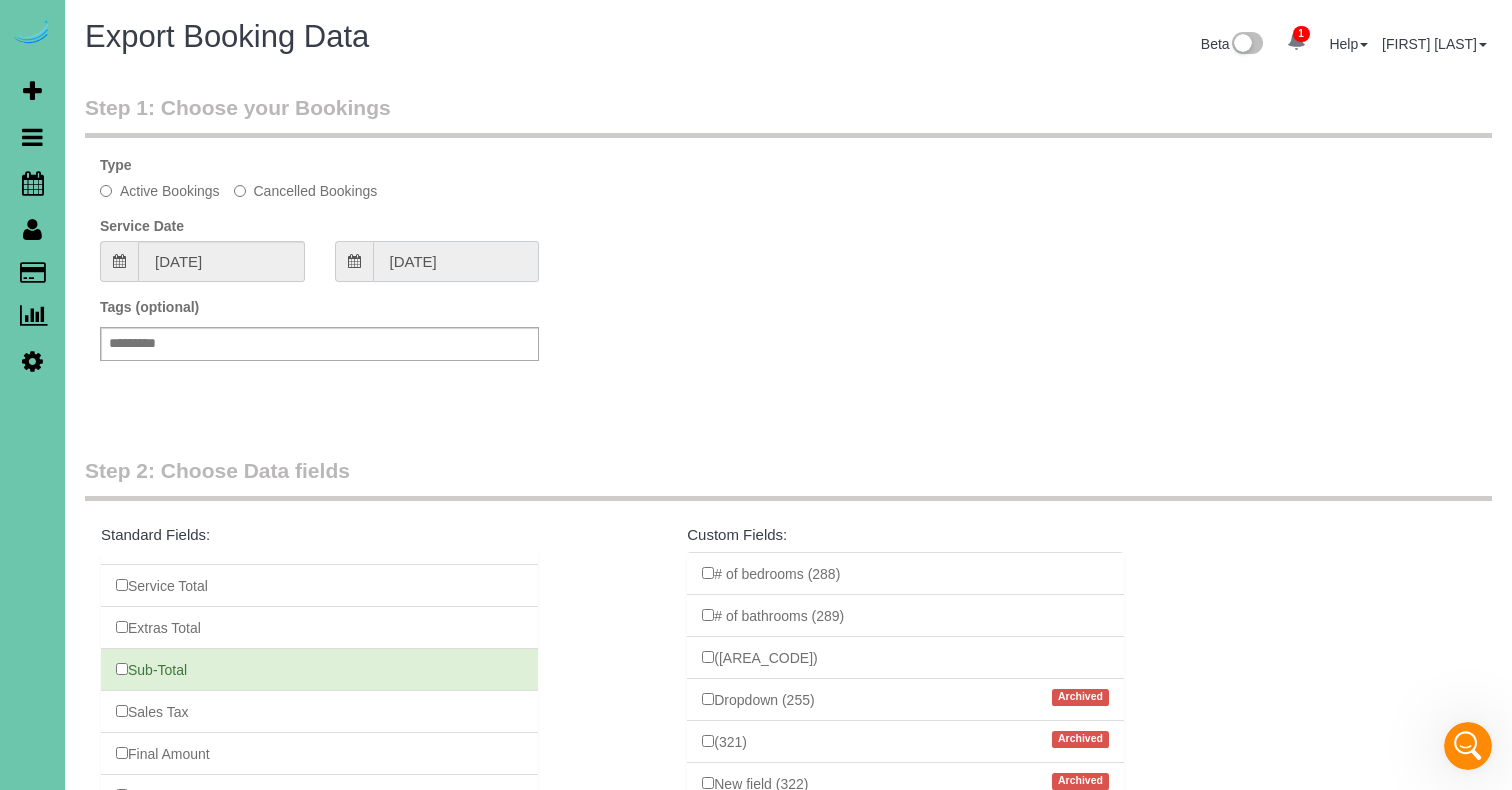 click on "[DATE]" at bounding box center [456, 261] 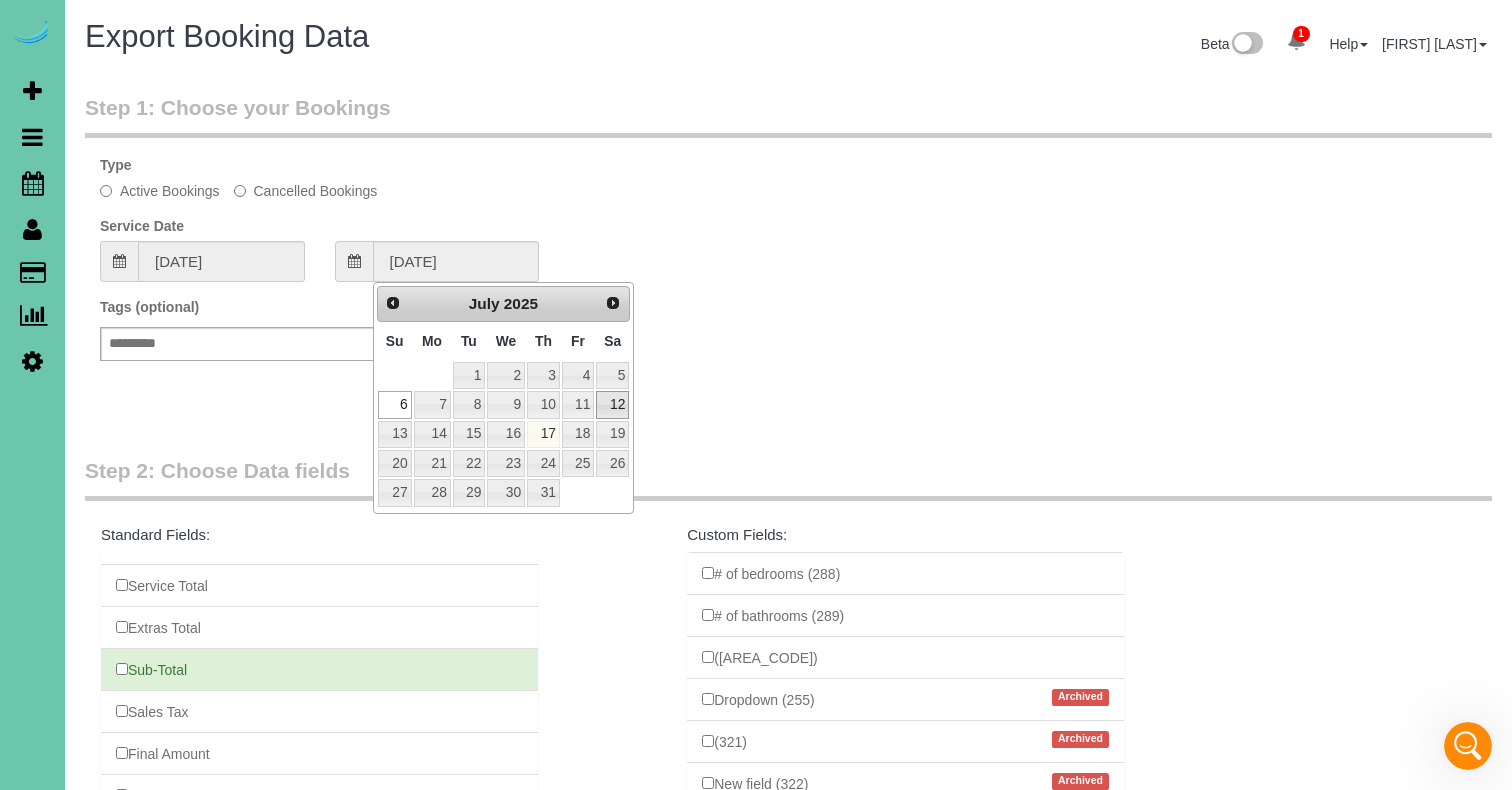 drag, startPoint x: 620, startPoint y: 402, endPoint x: 610, endPoint y: 400, distance: 10.198039 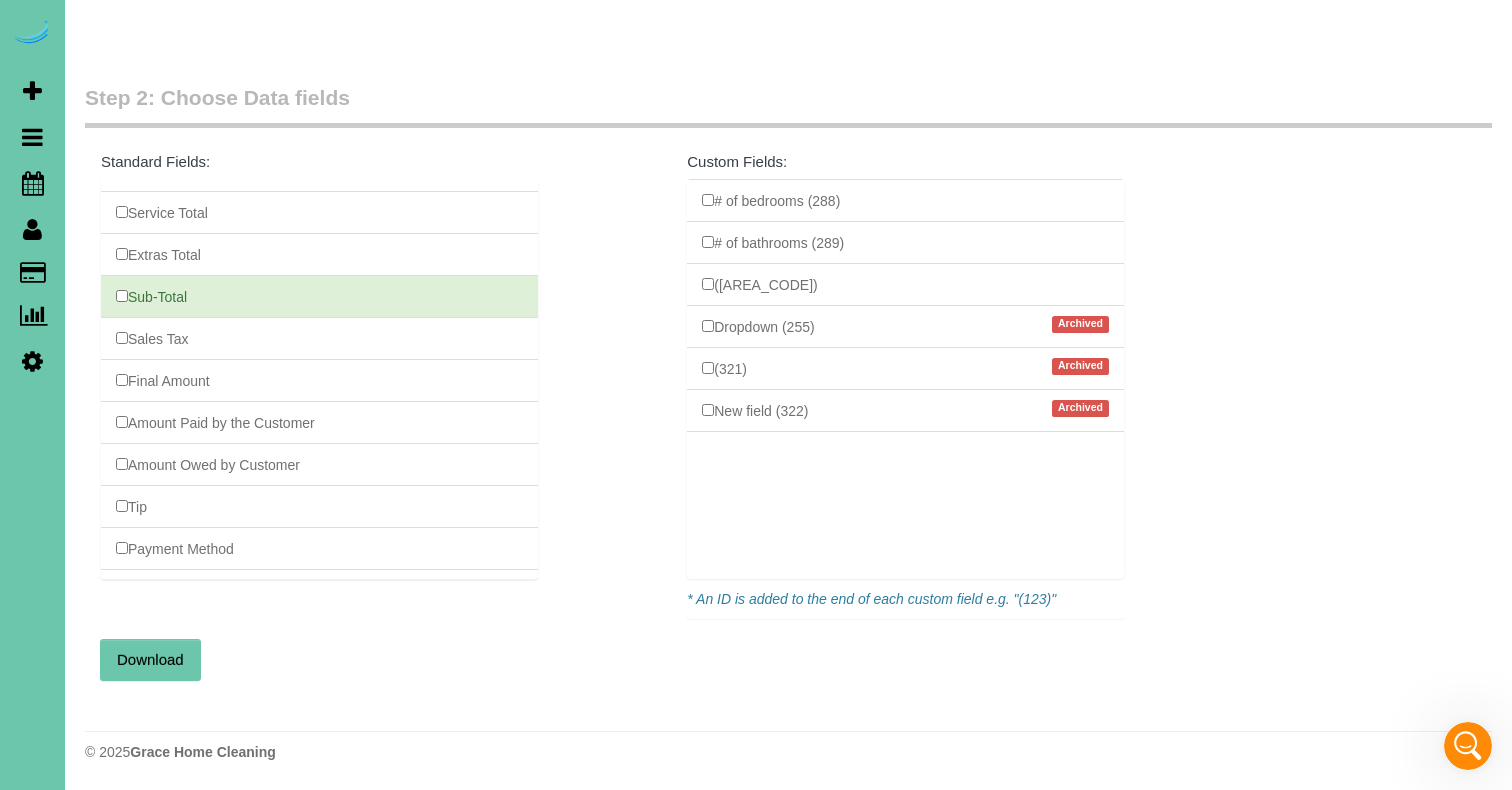 scroll, scrollTop: 372, scrollLeft: 0, axis: vertical 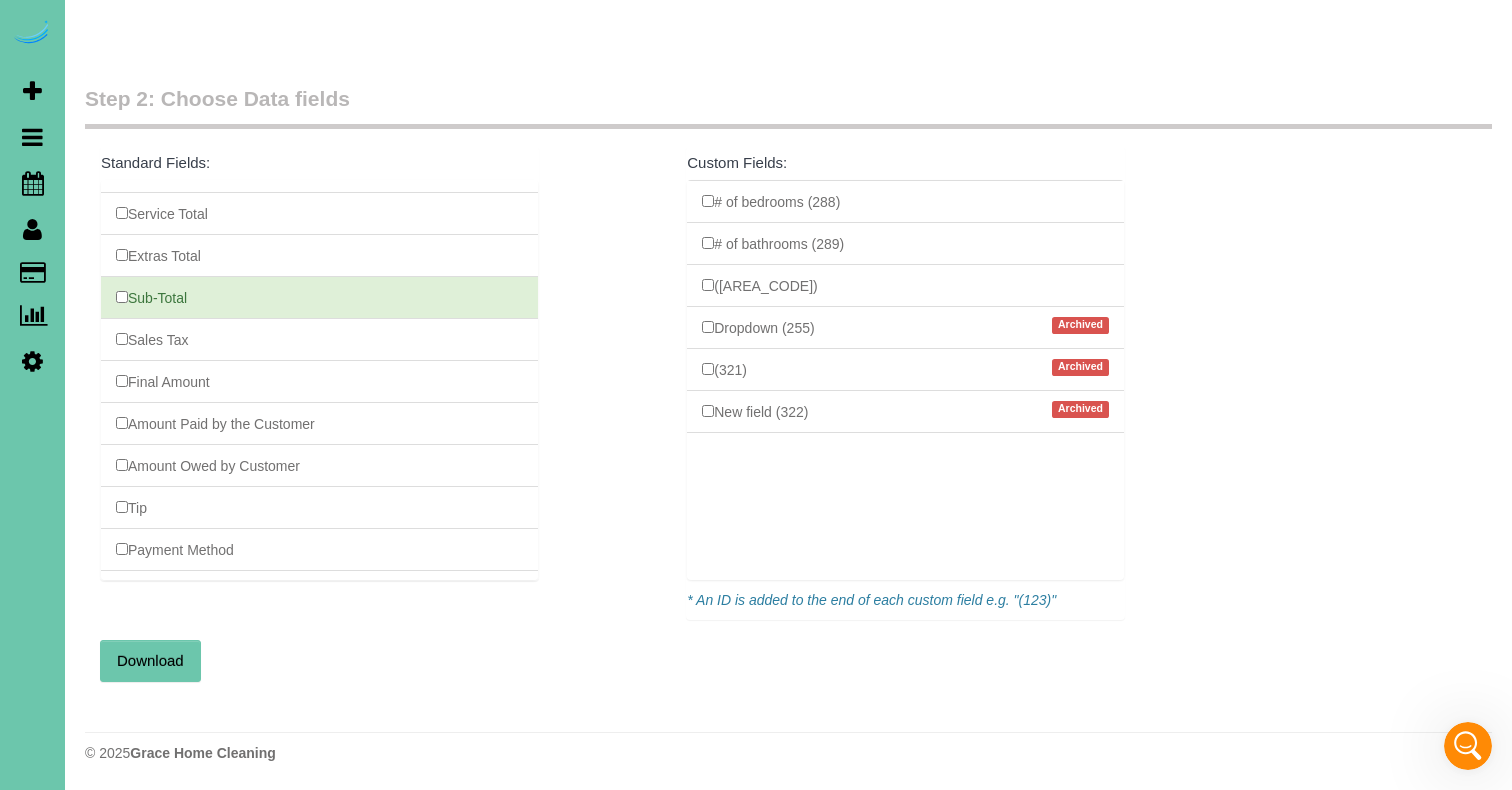 click on "Download" at bounding box center [150, 661] 